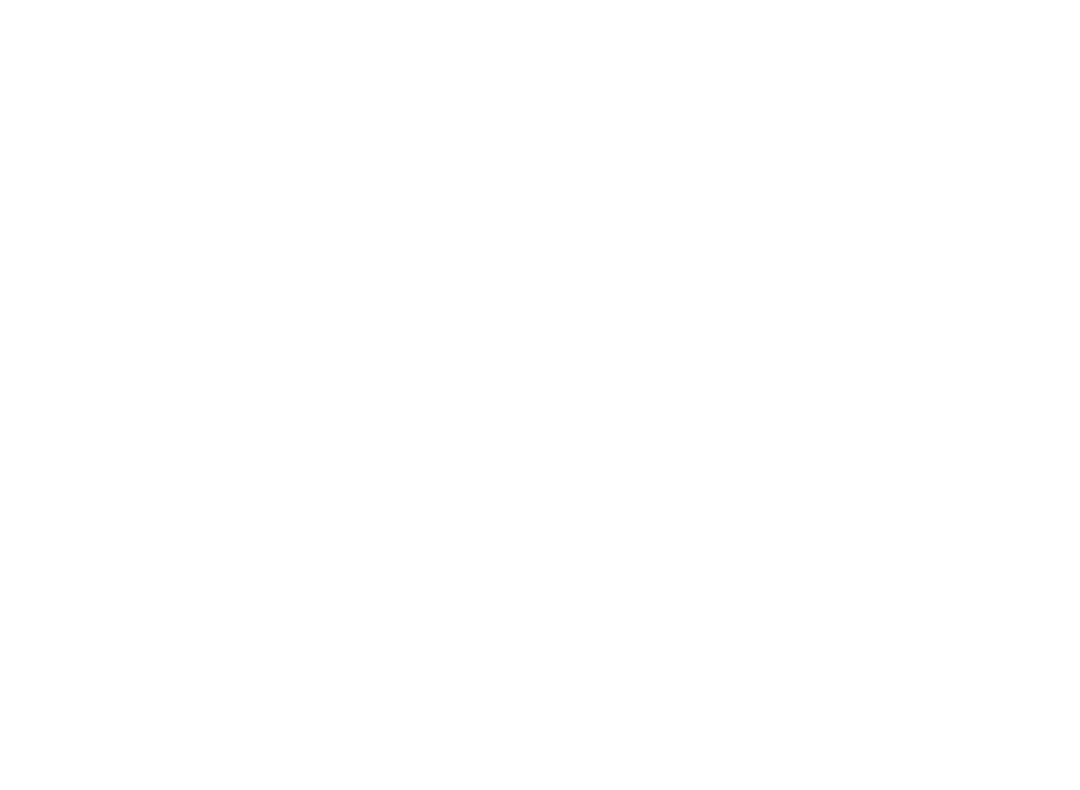 scroll, scrollTop: 0, scrollLeft: 0, axis: both 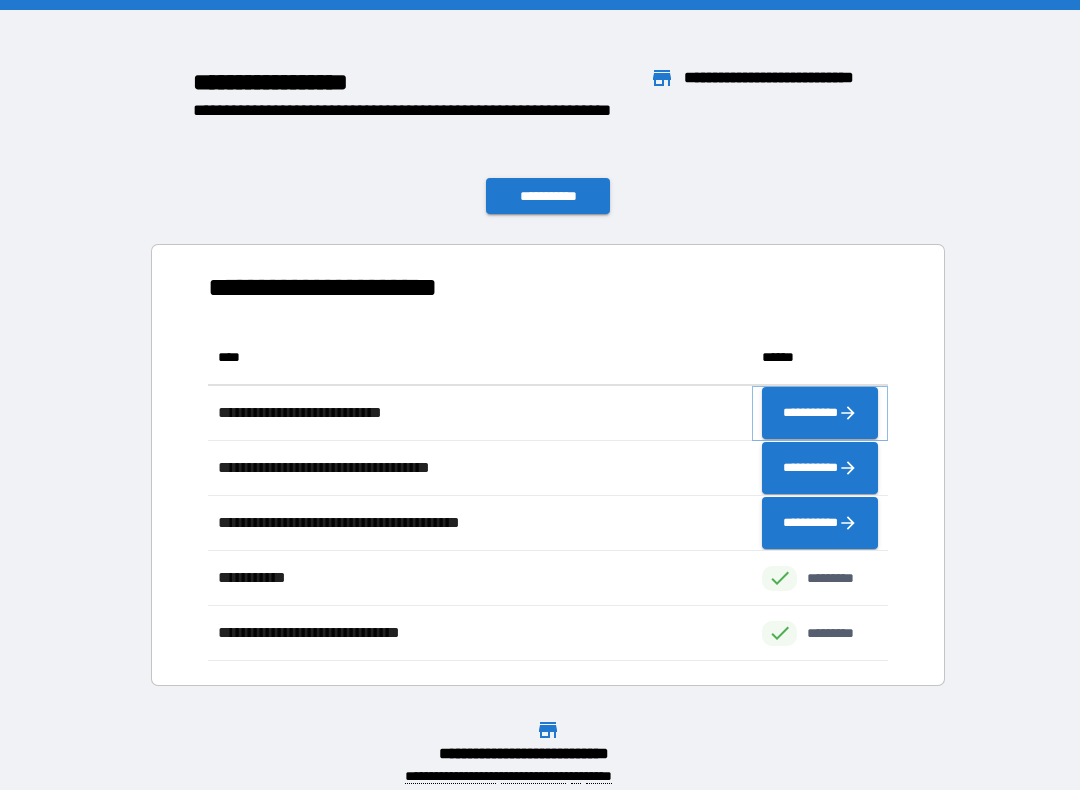 click on "**********" at bounding box center (820, 413) 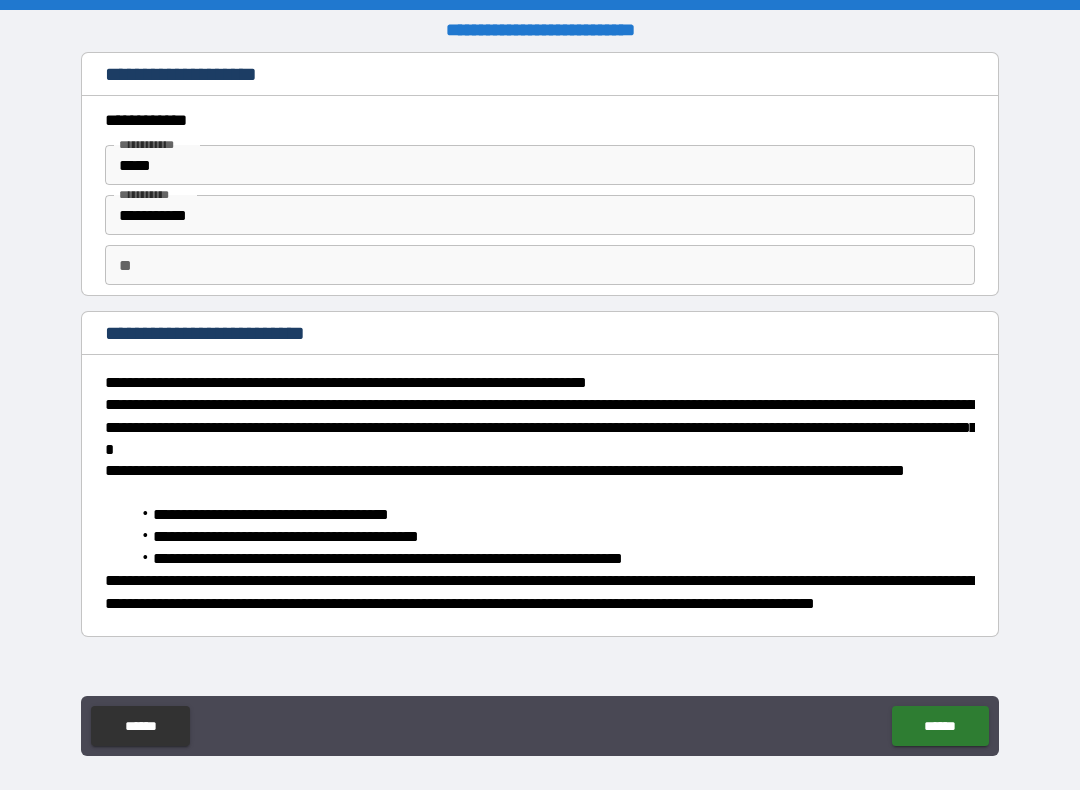 click on "**" at bounding box center [540, 265] 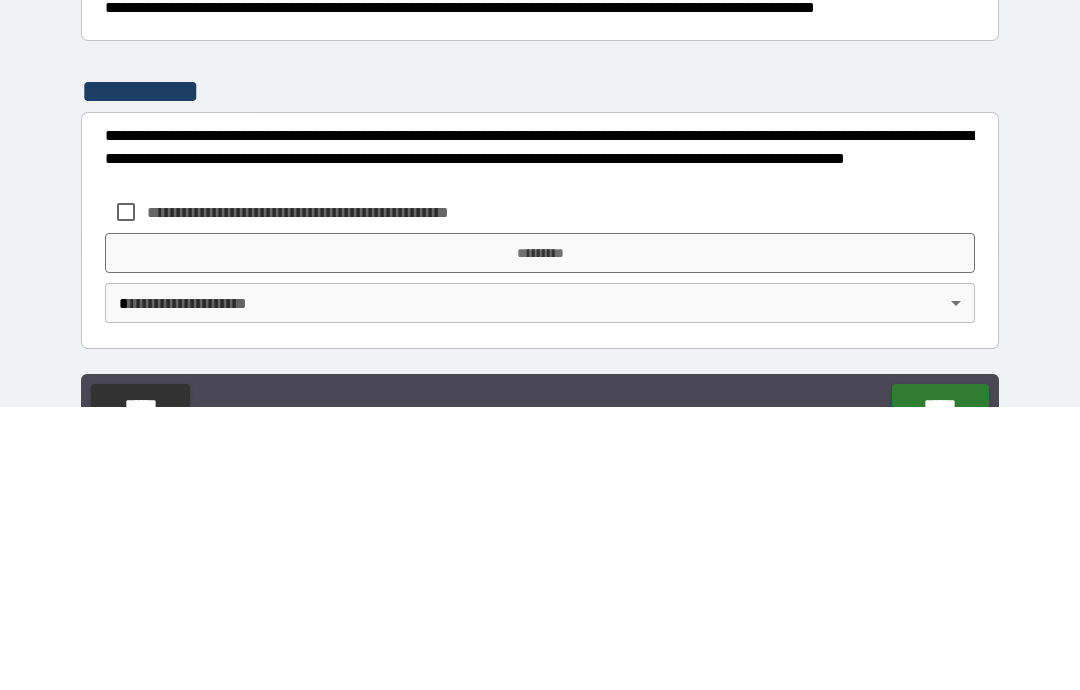 scroll, scrollTop: 313, scrollLeft: 0, axis: vertical 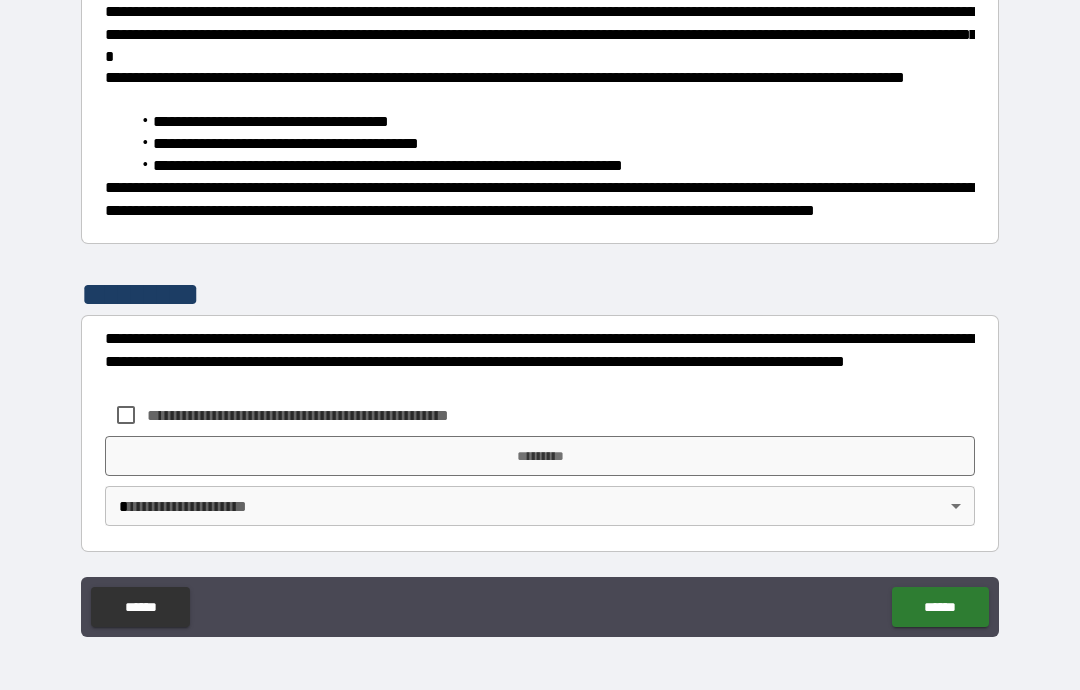 type on "*" 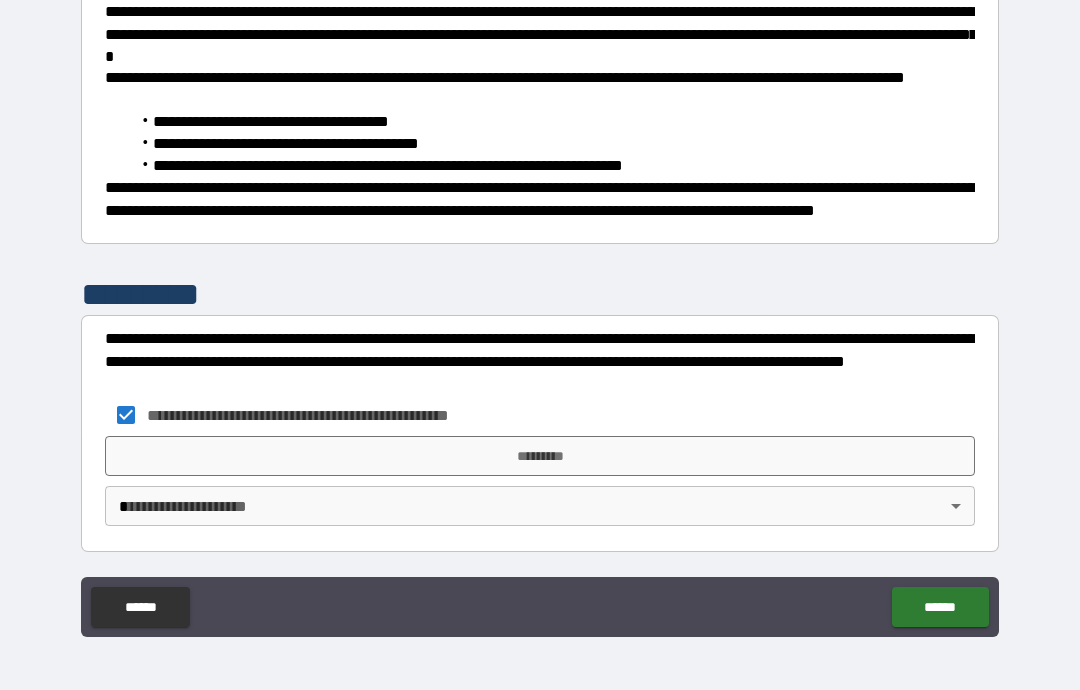 click on "*********" at bounding box center (540, 456) 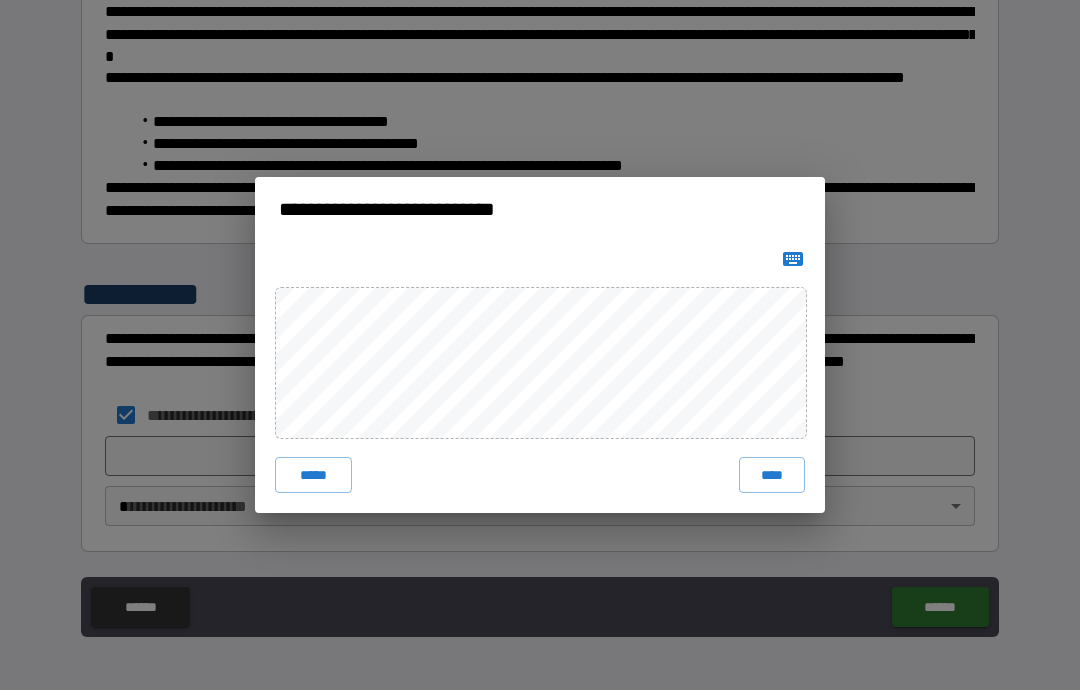 click on "****" at bounding box center [772, 475] 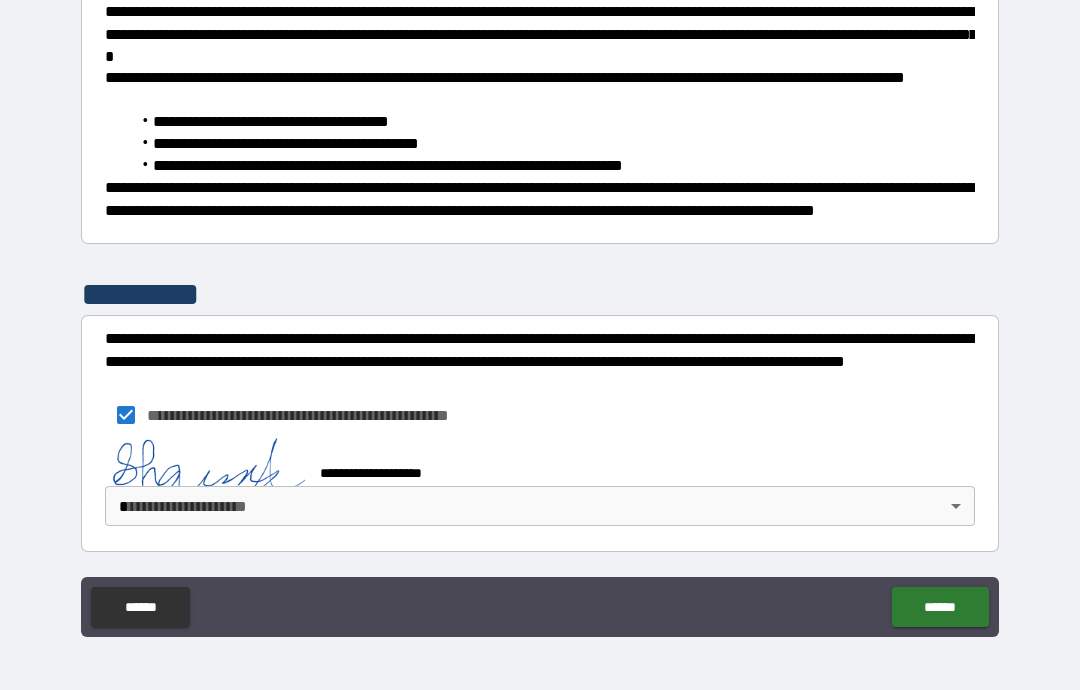 scroll, scrollTop: 303, scrollLeft: 0, axis: vertical 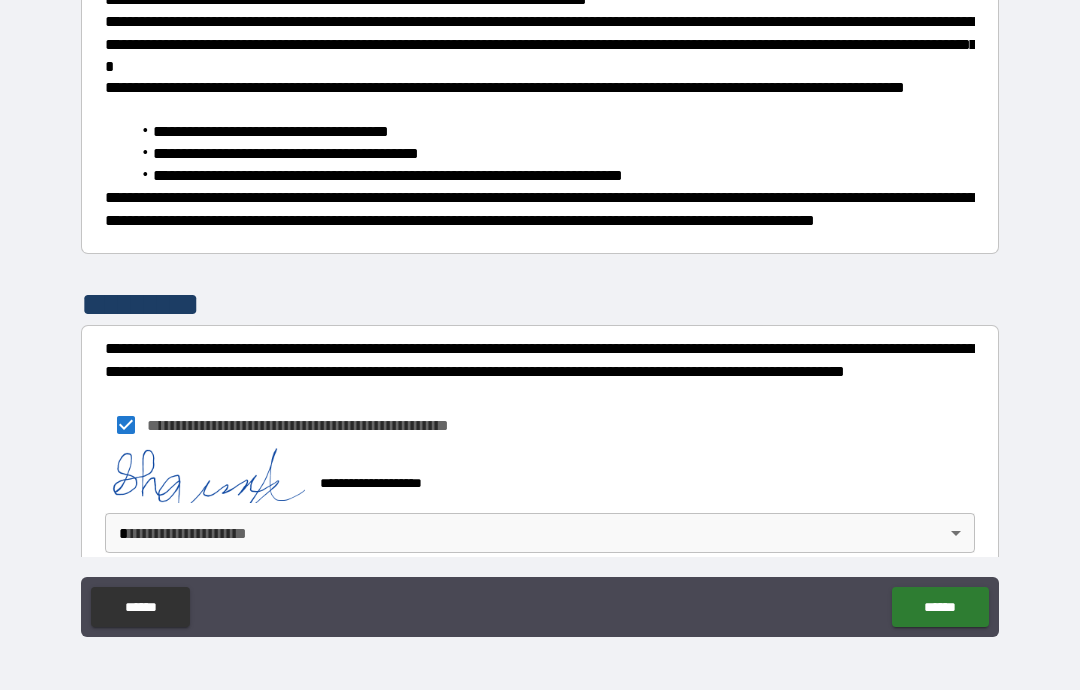 click on "******" at bounding box center (940, 607) 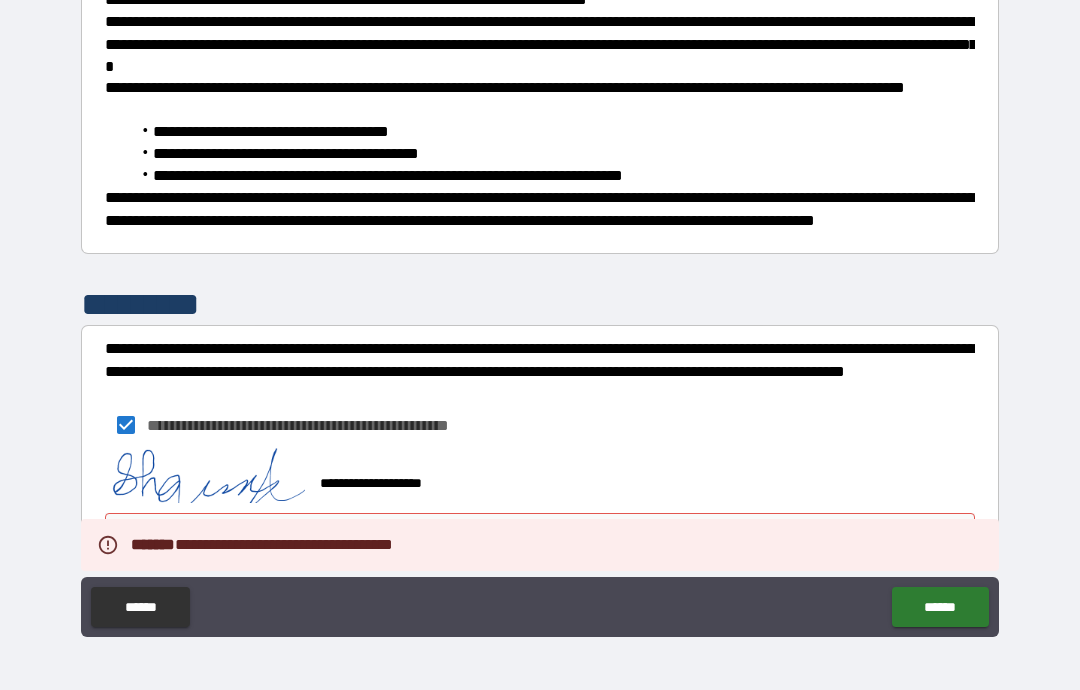 click on "**********" at bounding box center (540, 474) 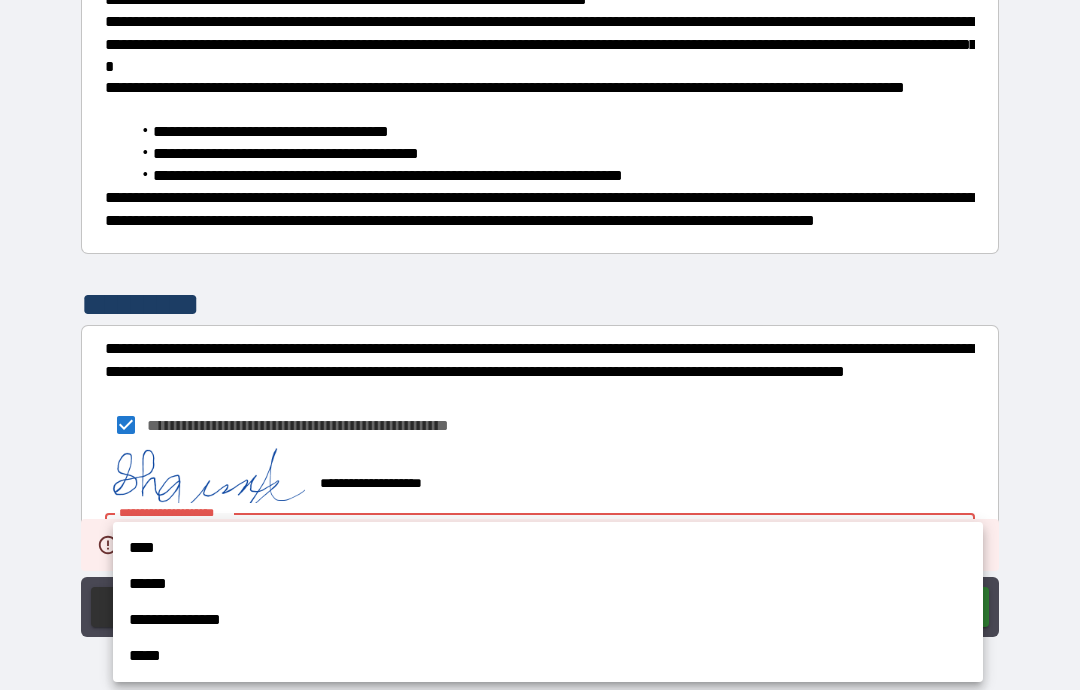 click on "****" at bounding box center [548, 548] 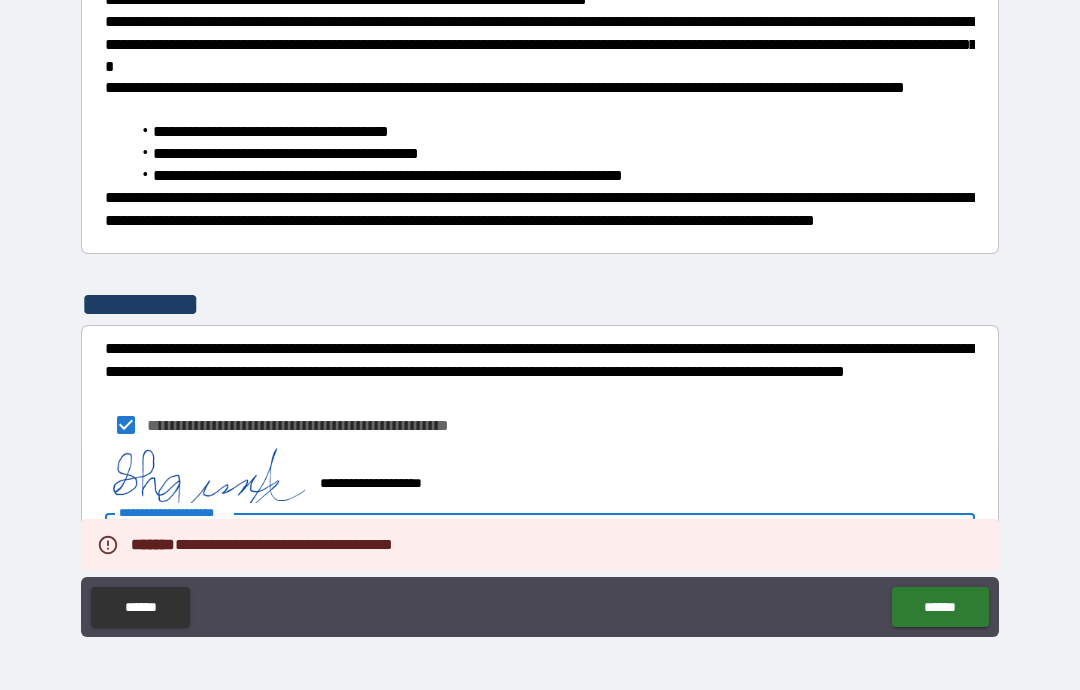 type on "****" 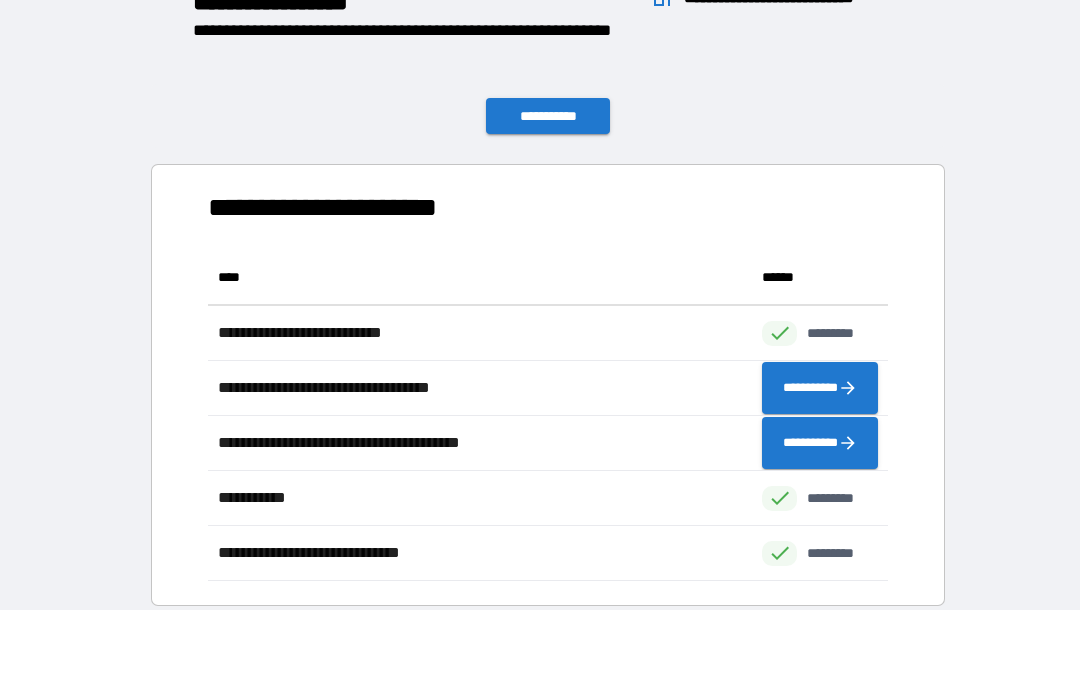 scroll, scrollTop: 1, scrollLeft: 1, axis: both 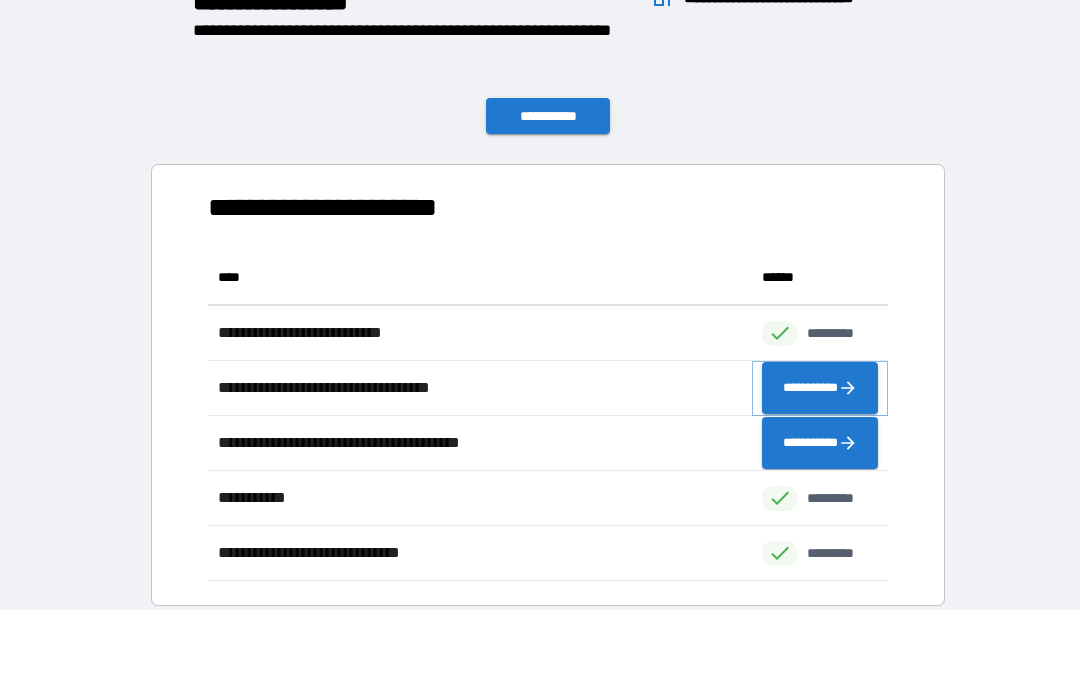 click on "**********" at bounding box center (820, 388) 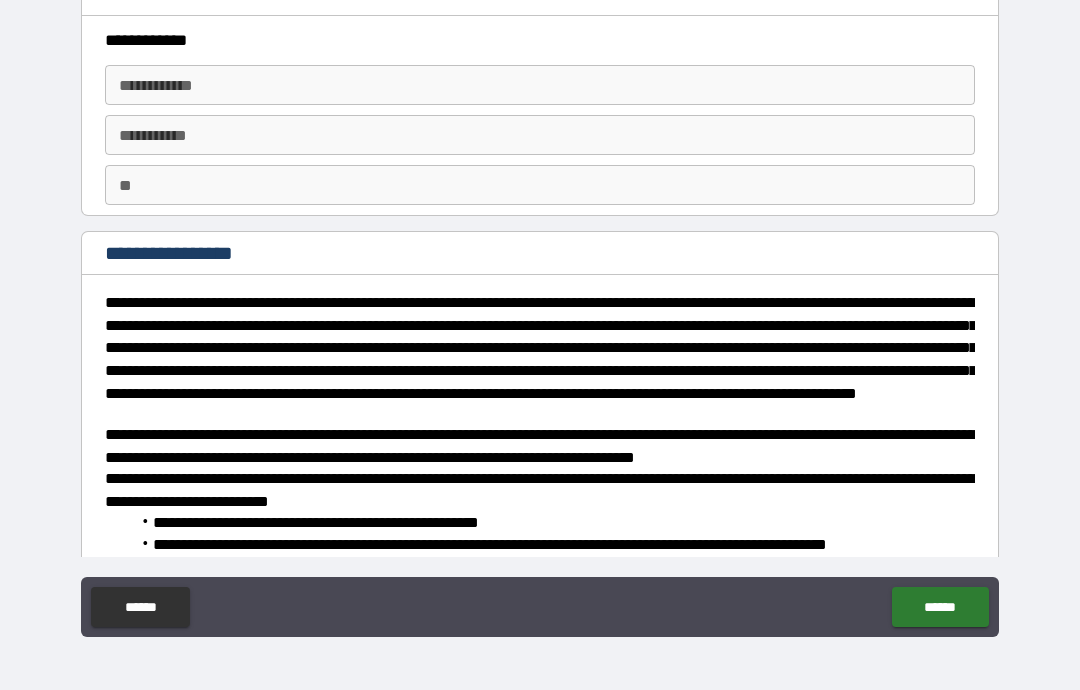 click on "**" at bounding box center (540, 185) 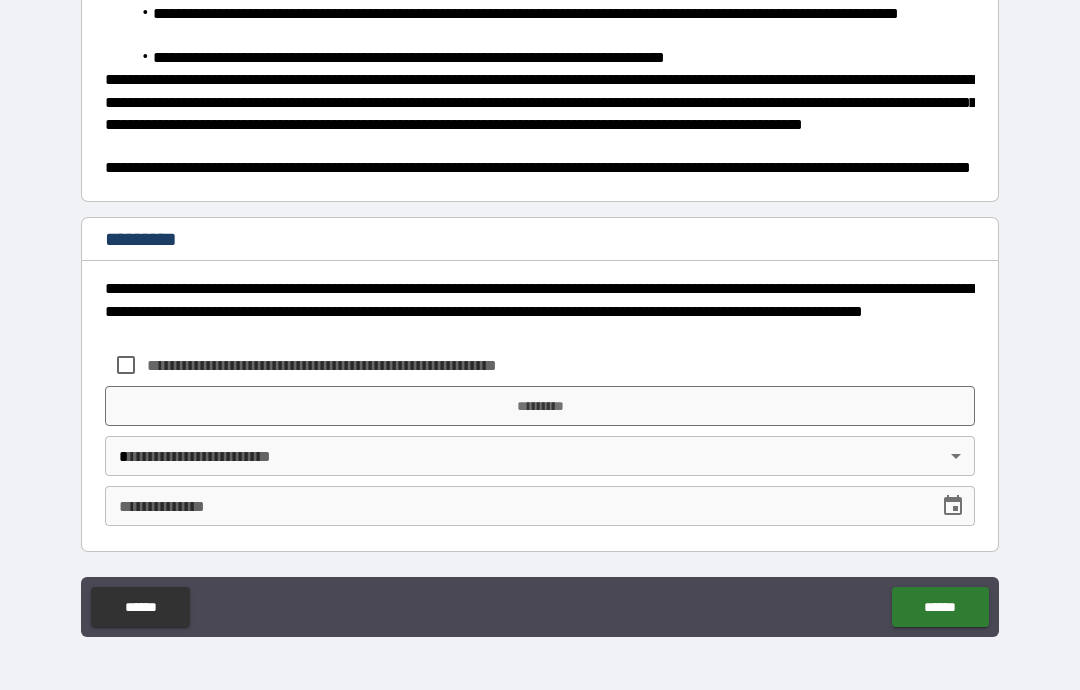 scroll, scrollTop: 597, scrollLeft: 0, axis: vertical 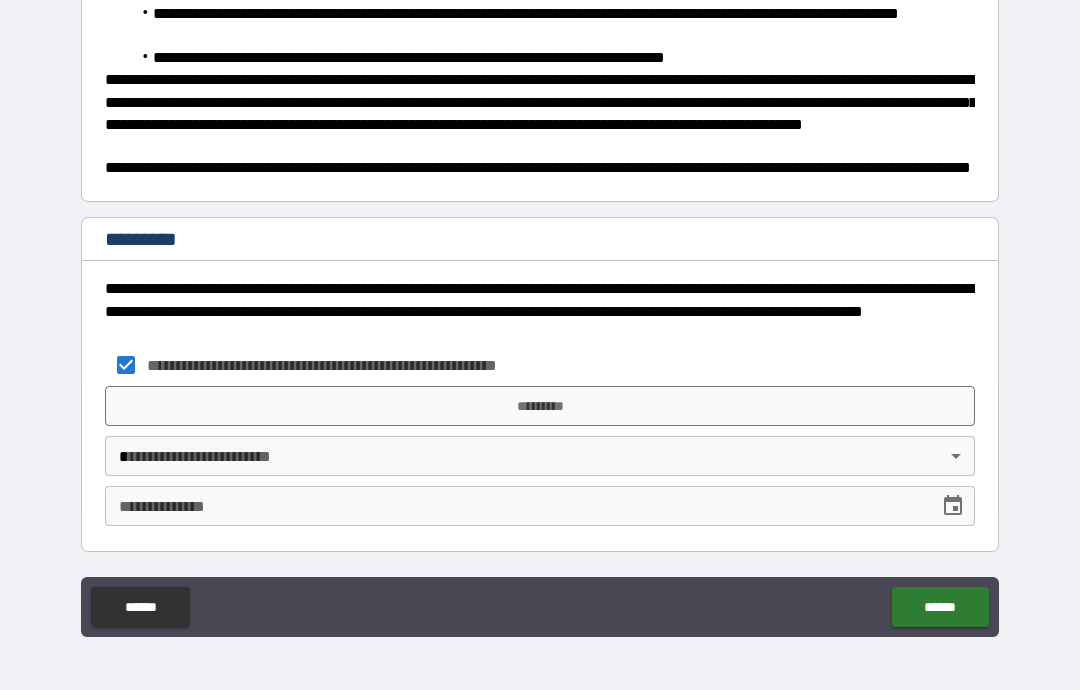 click on "**********" at bounding box center [540, 305] 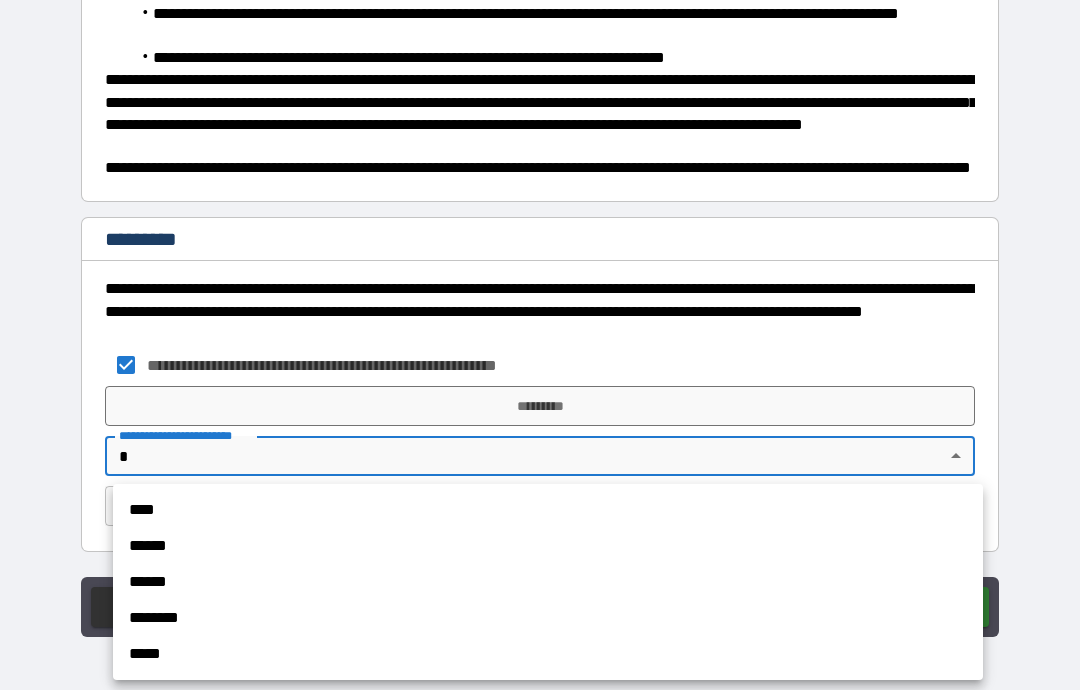 click on "****" at bounding box center (548, 510) 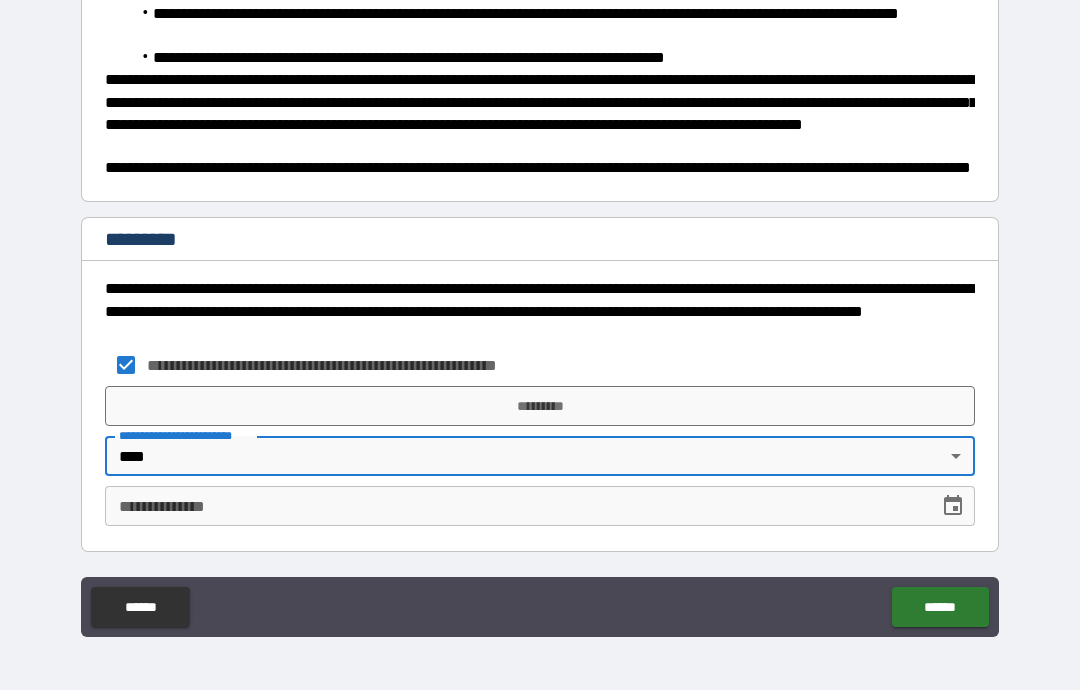 click on "**********" at bounding box center [515, 506] 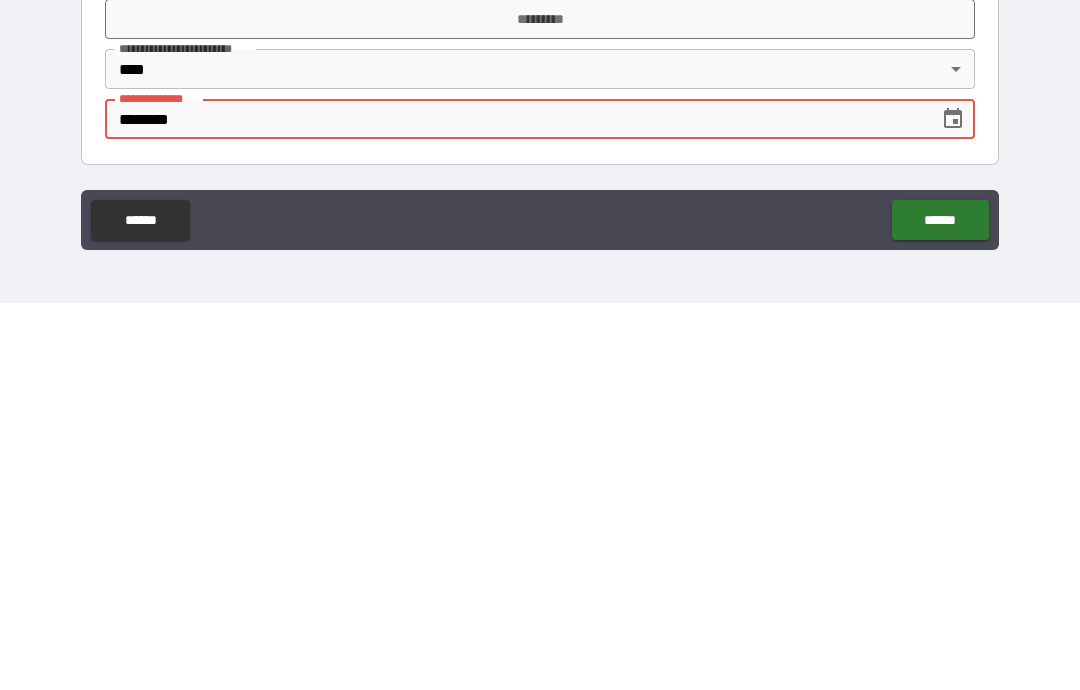 scroll, scrollTop: 569, scrollLeft: 0, axis: vertical 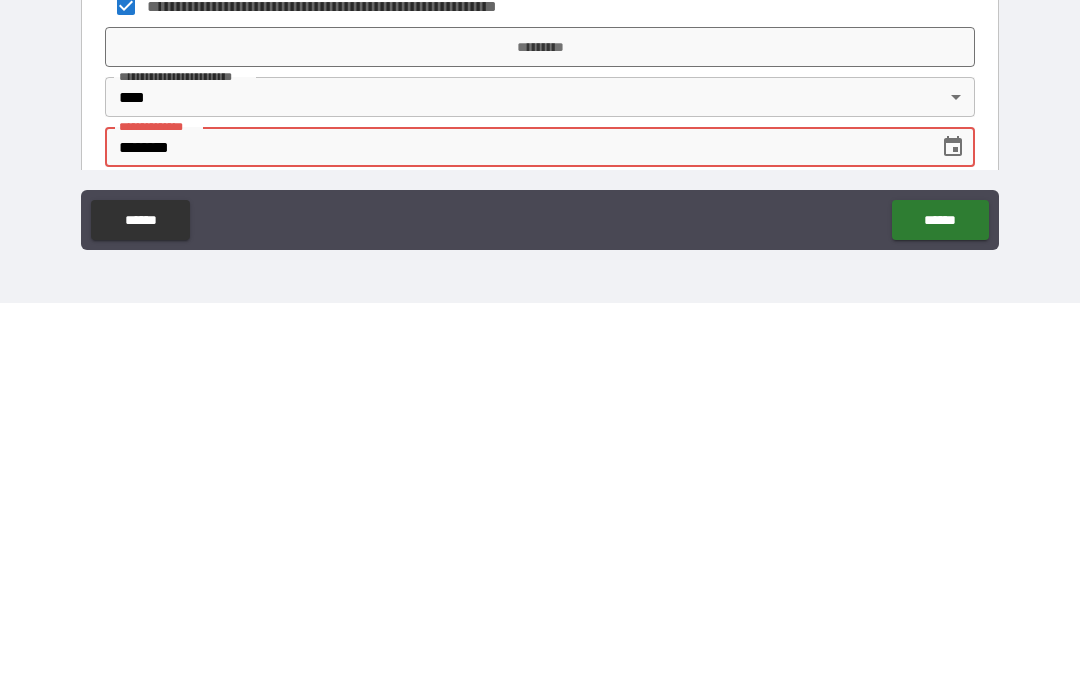 click on "*********" at bounding box center [540, 434] 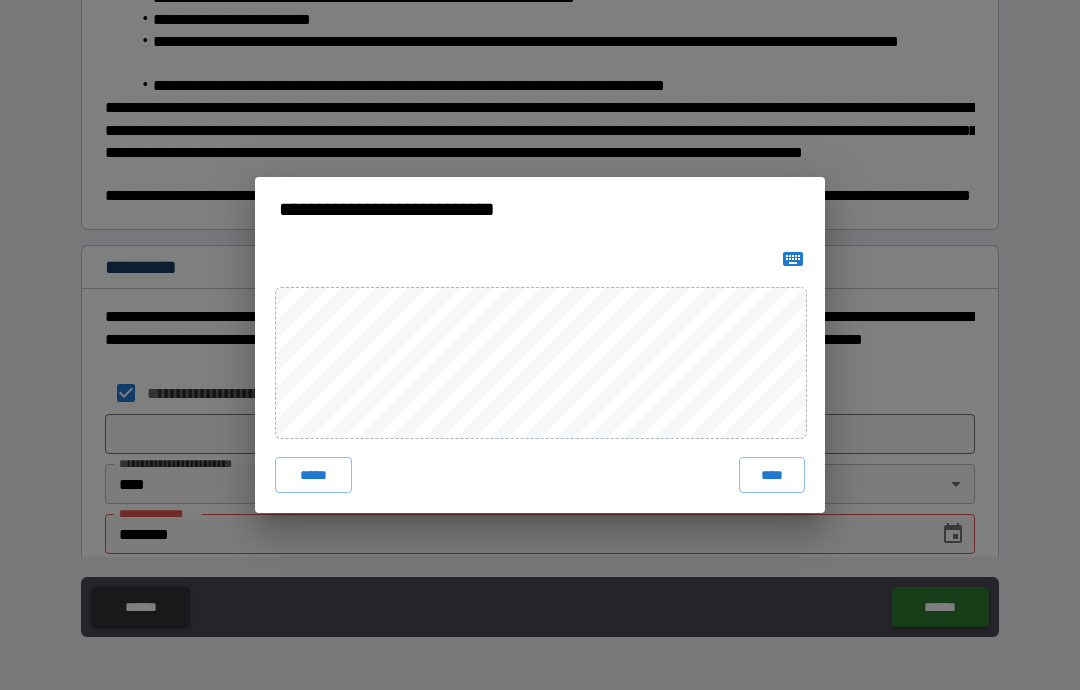 click on "****" at bounding box center (772, 475) 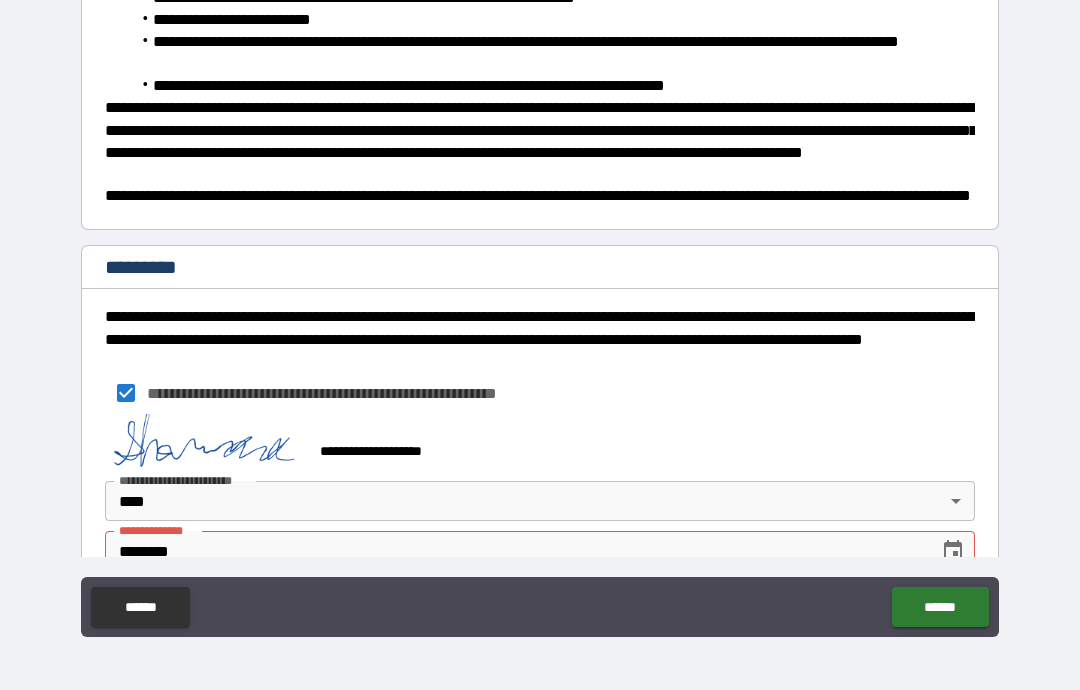 click on "******" at bounding box center [940, 607] 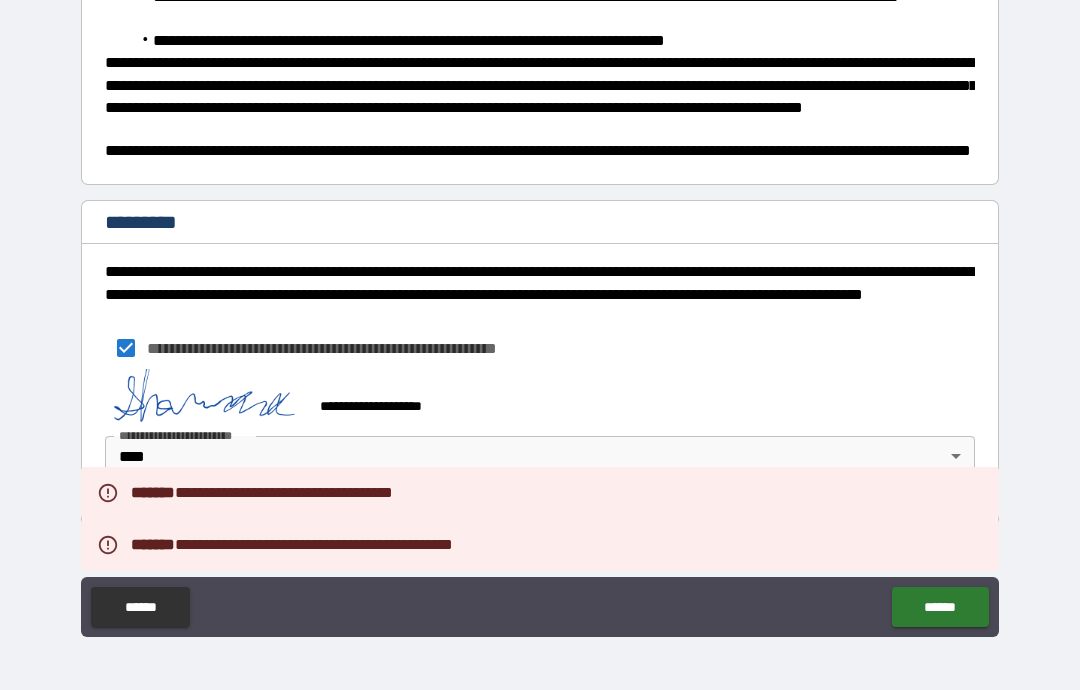 scroll, scrollTop: 614, scrollLeft: 0, axis: vertical 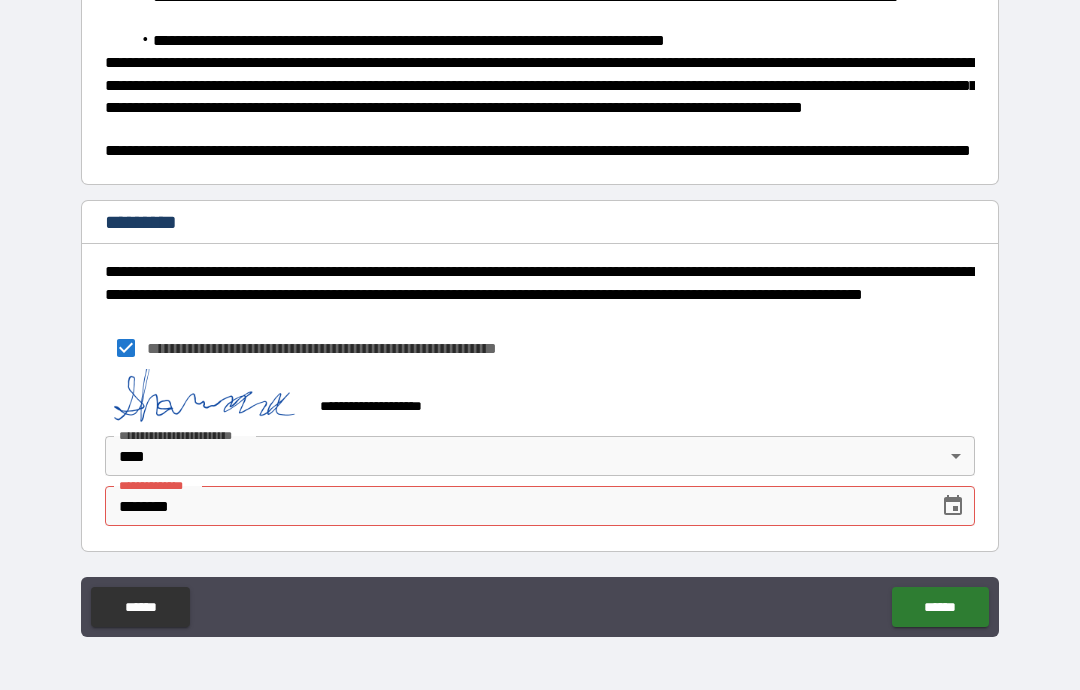 click on "**********" at bounding box center (540, 460) 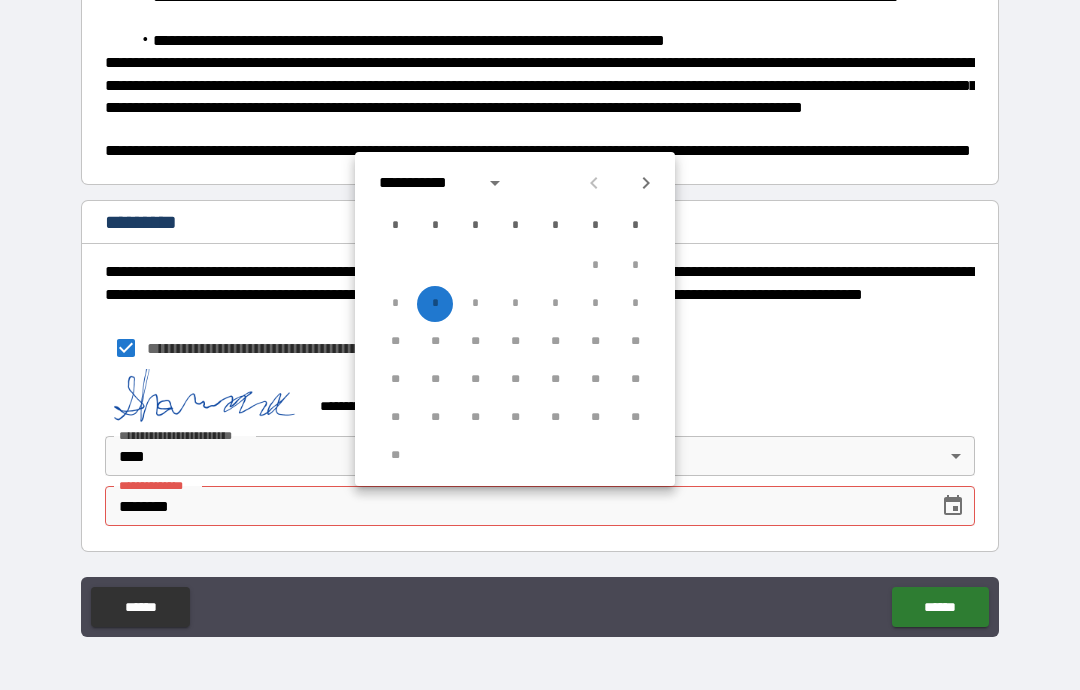 click at bounding box center [495, 183] 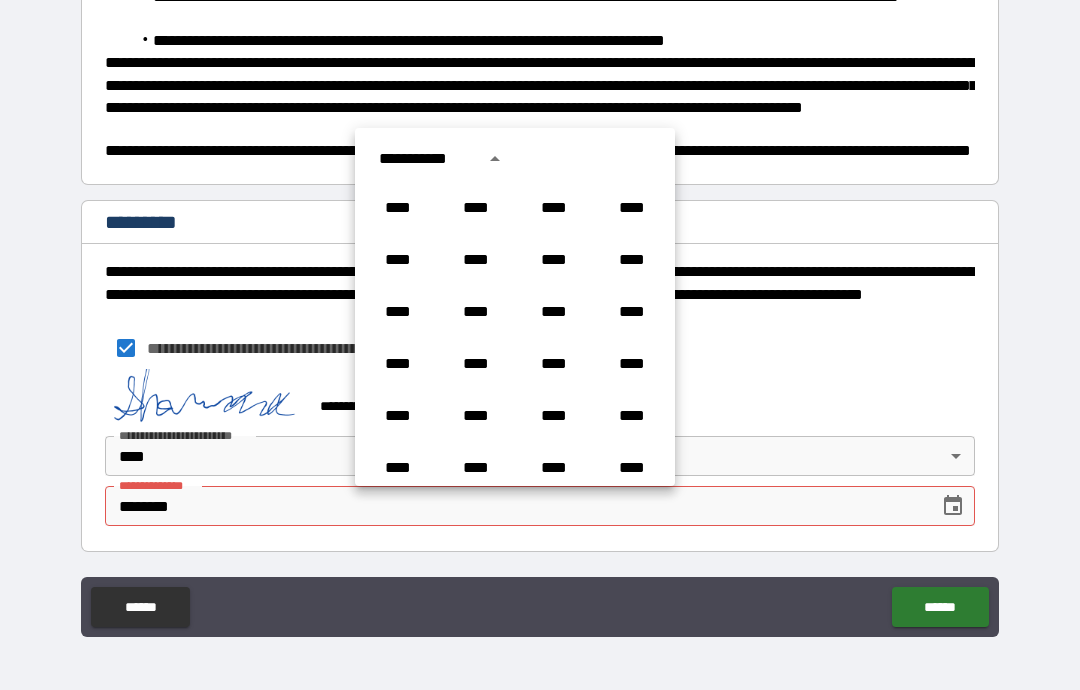 click on "**********" at bounding box center [515, 307] 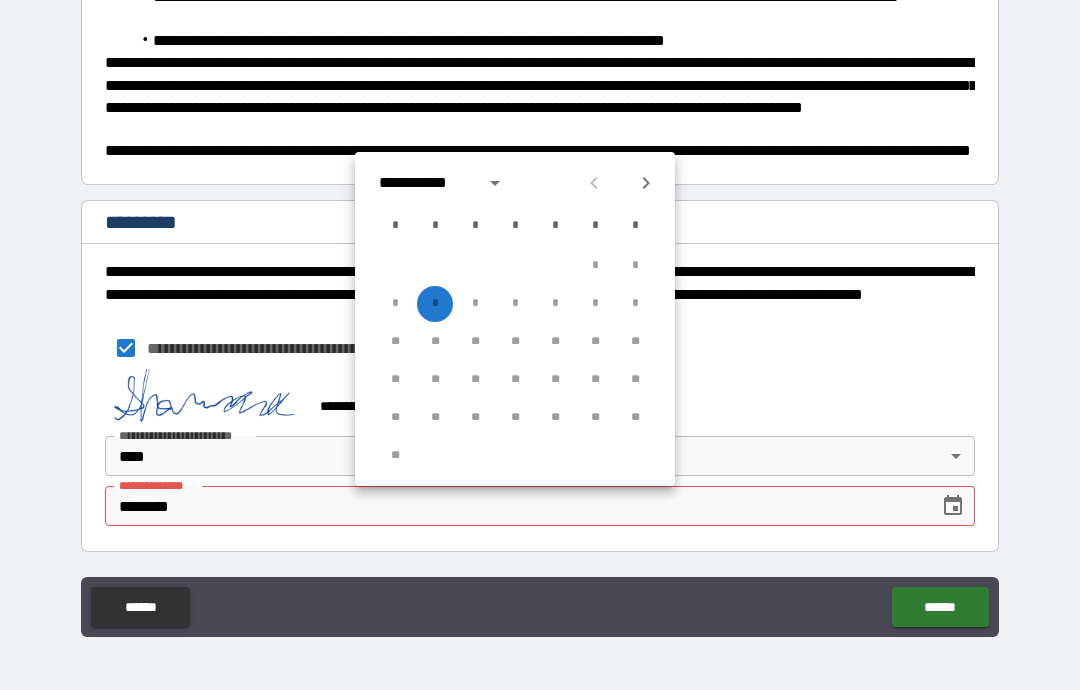 click on "* * * * * * *" at bounding box center (515, 304) 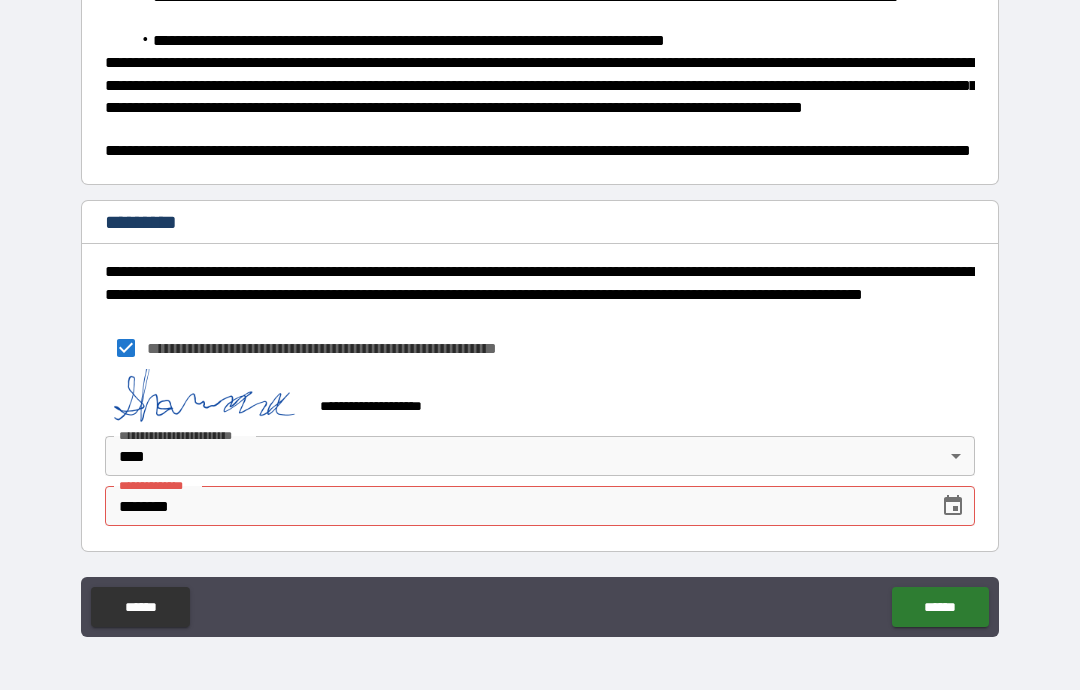 click on "**********" at bounding box center [540, 285] 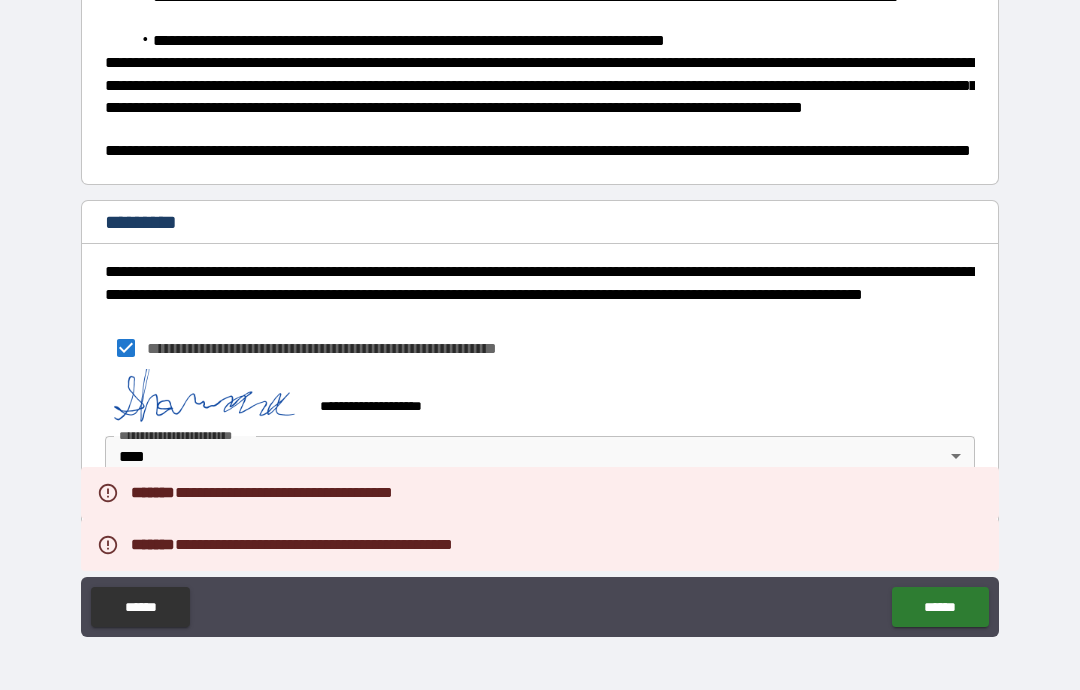 scroll, scrollTop: 614, scrollLeft: 0, axis: vertical 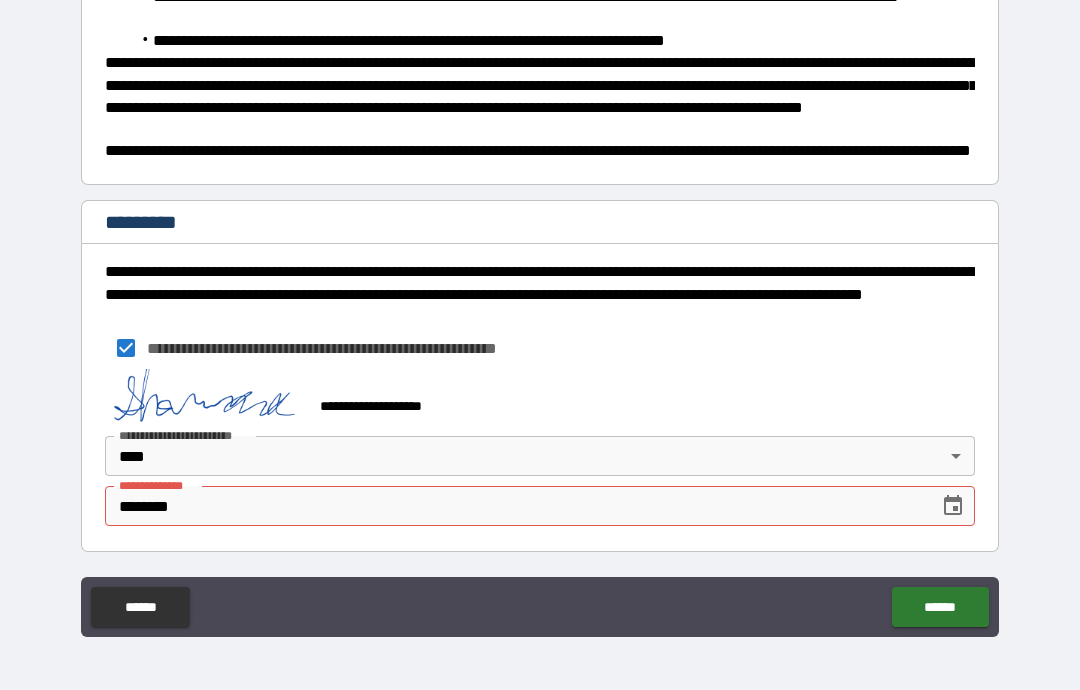 click on "******" at bounding box center (940, 607) 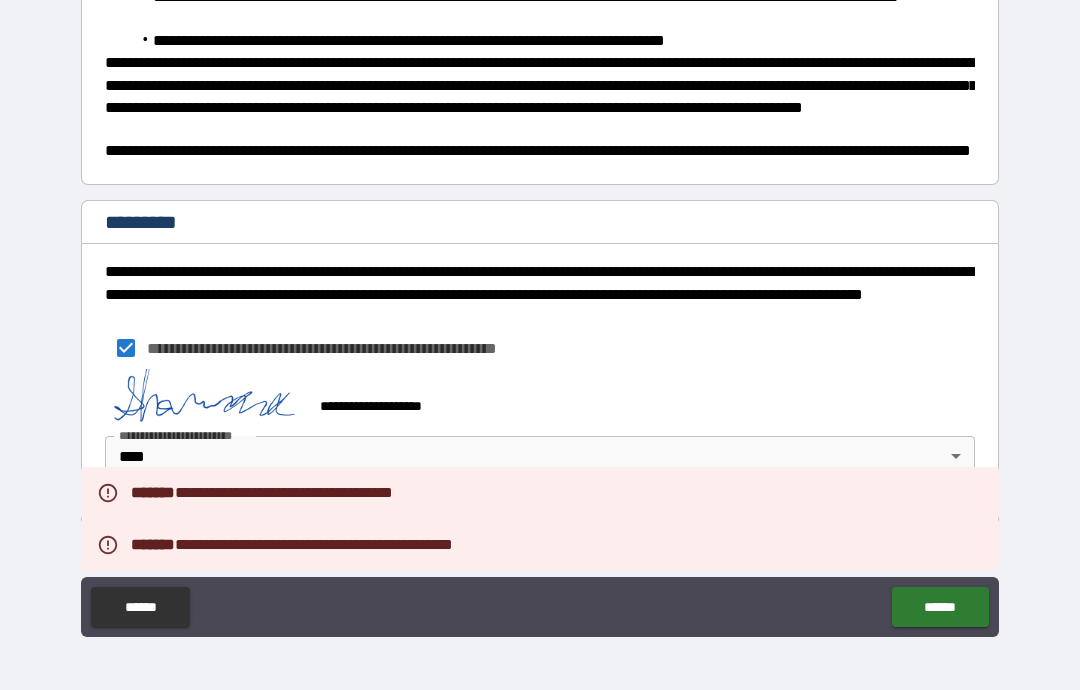 click on "**********" at bounding box center (540, 307) 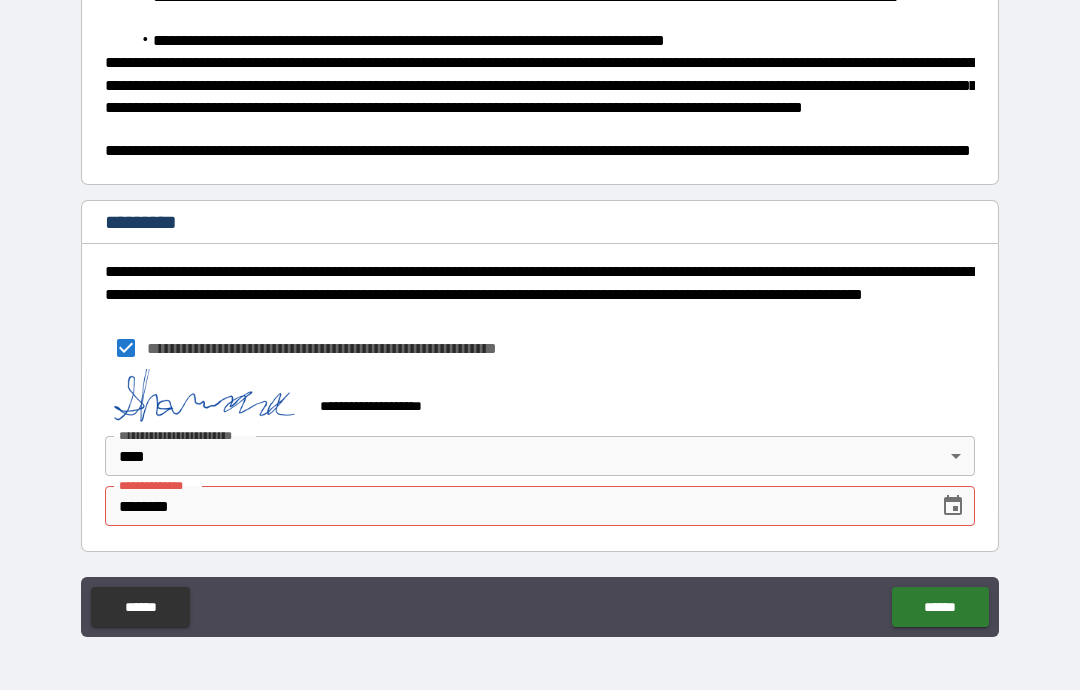 scroll, scrollTop: 614, scrollLeft: 0, axis: vertical 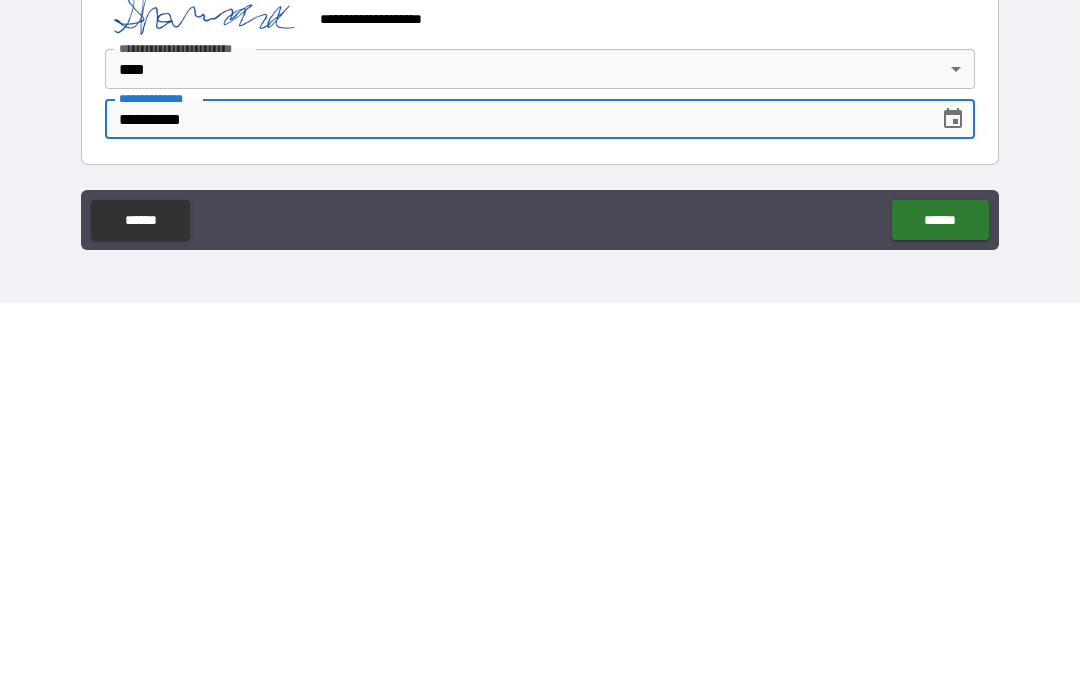type on "**********" 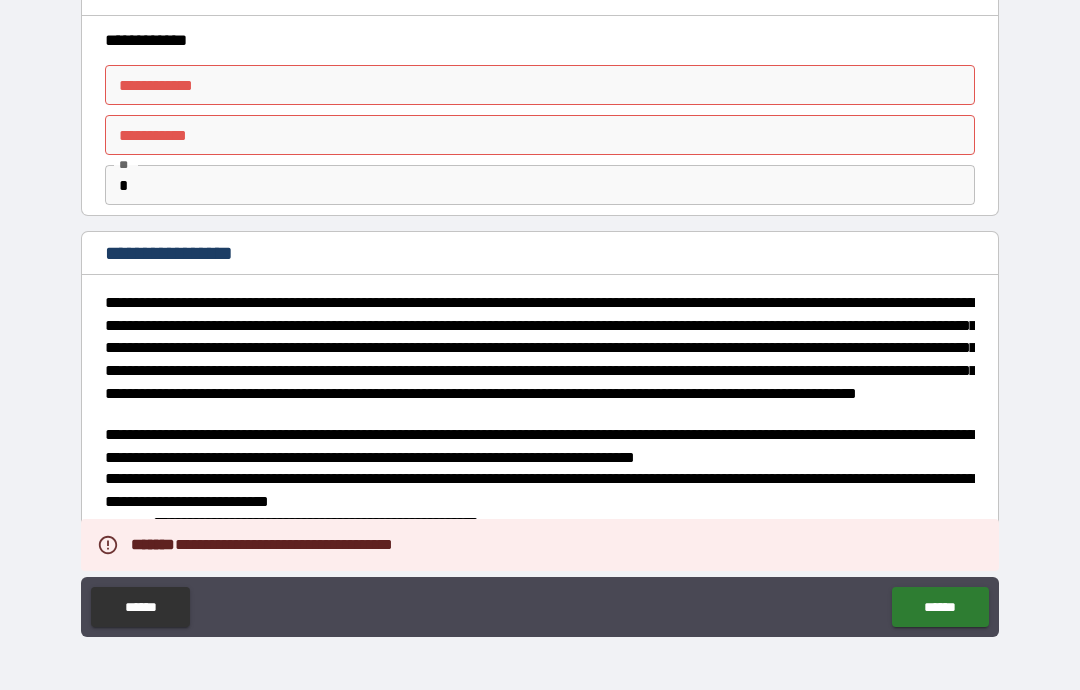 scroll, scrollTop: 0, scrollLeft: 0, axis: both 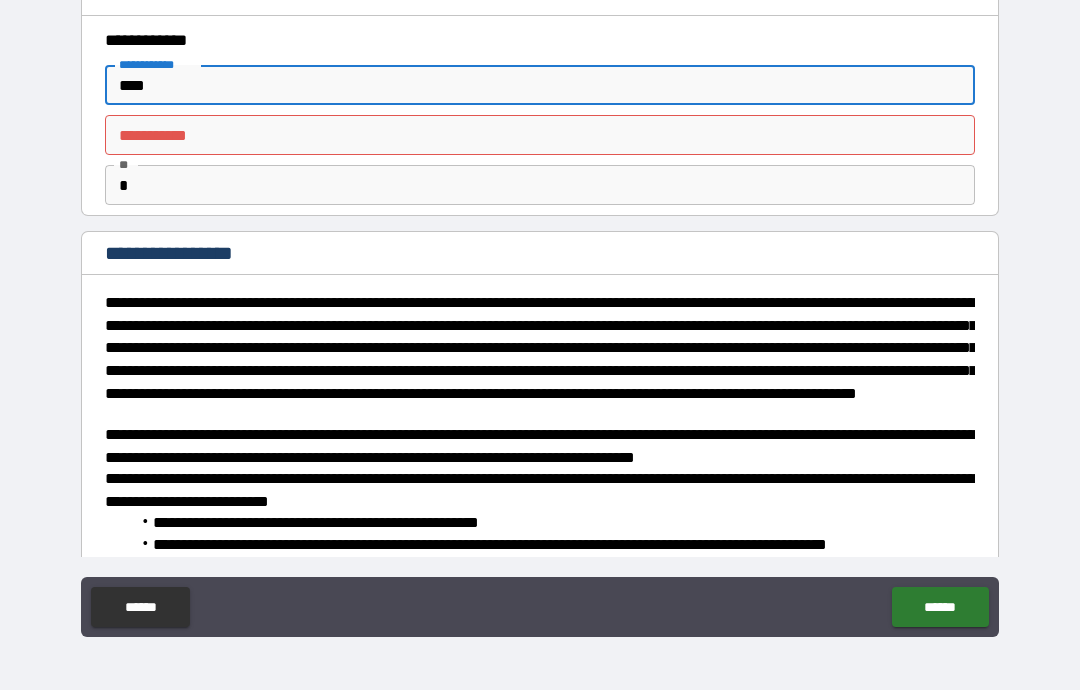 type on "****" 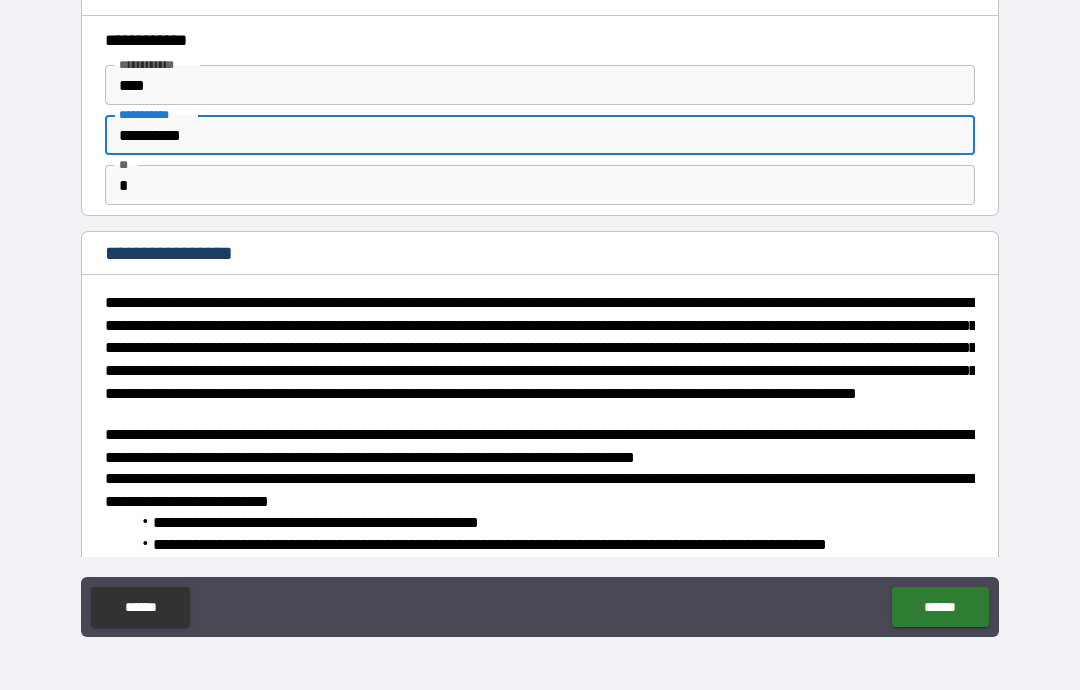 type on "**********" 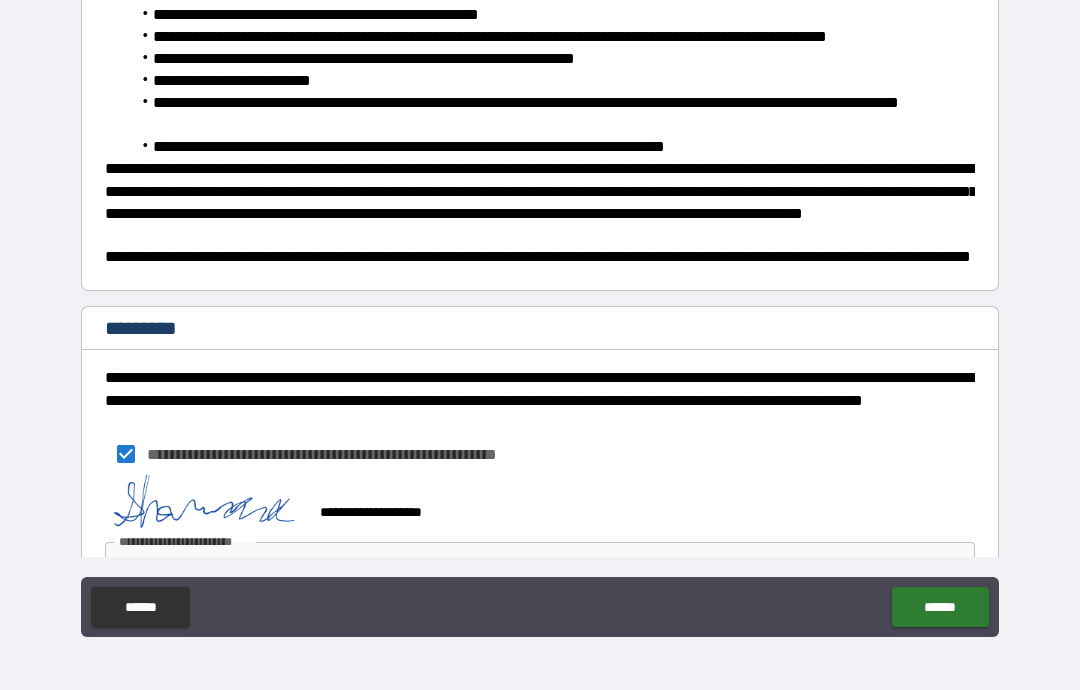 scroll, scrollTop: 0, scrollLeft: 0, axis: both 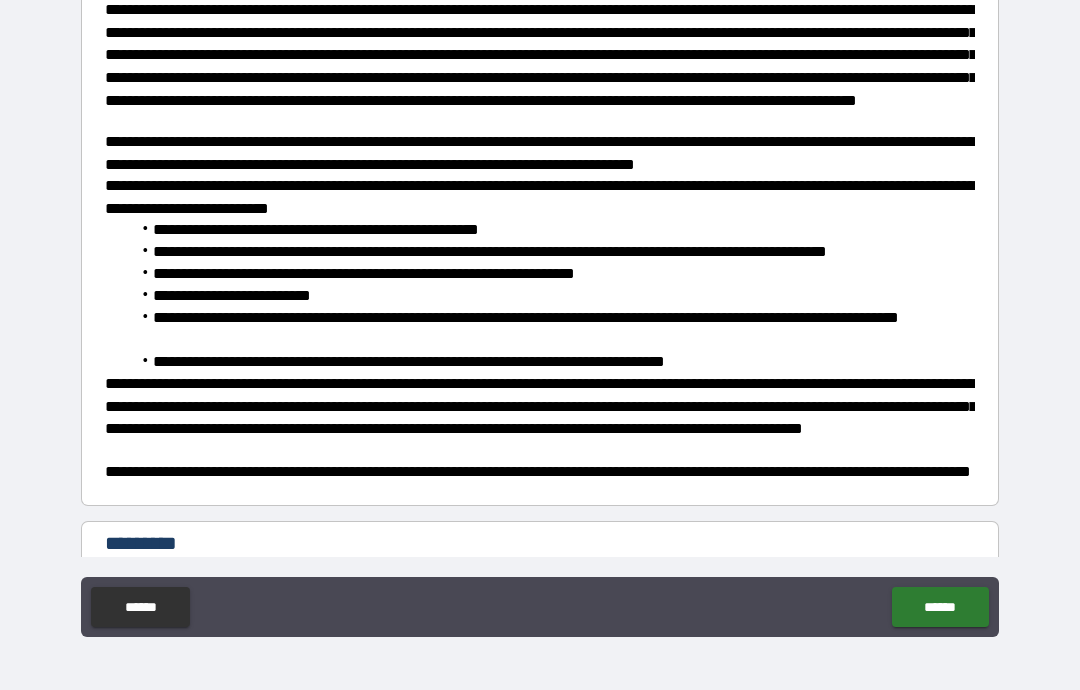 click on "******" at bounding box center (940, 607) 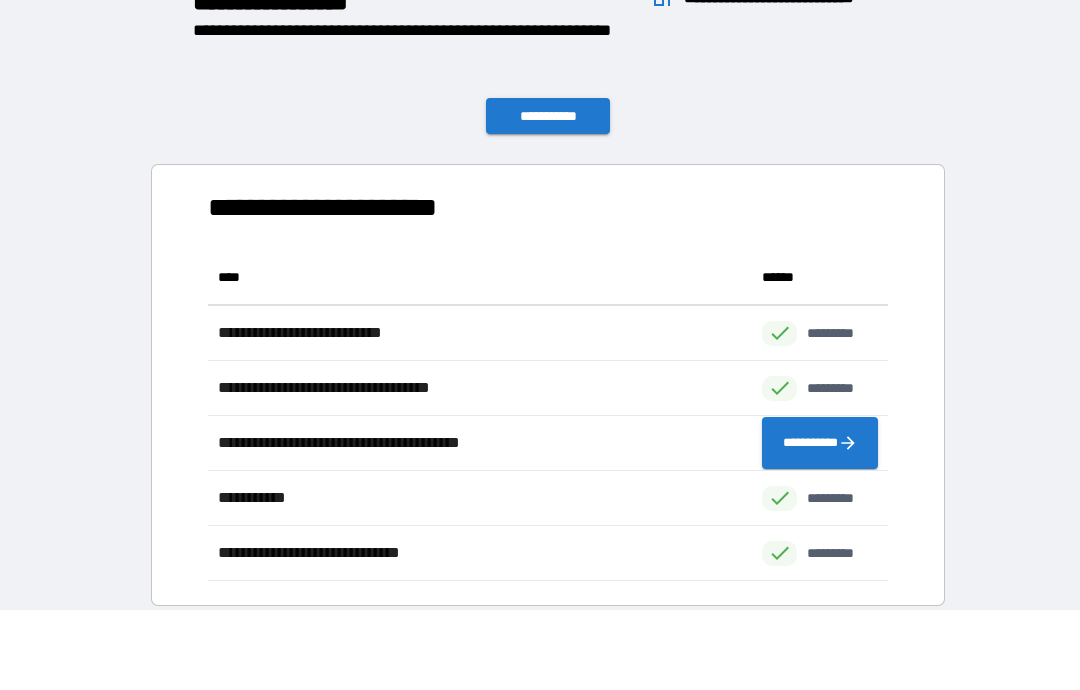 scroll, scrollTop: 331, scrollLeft: 680, axis: both 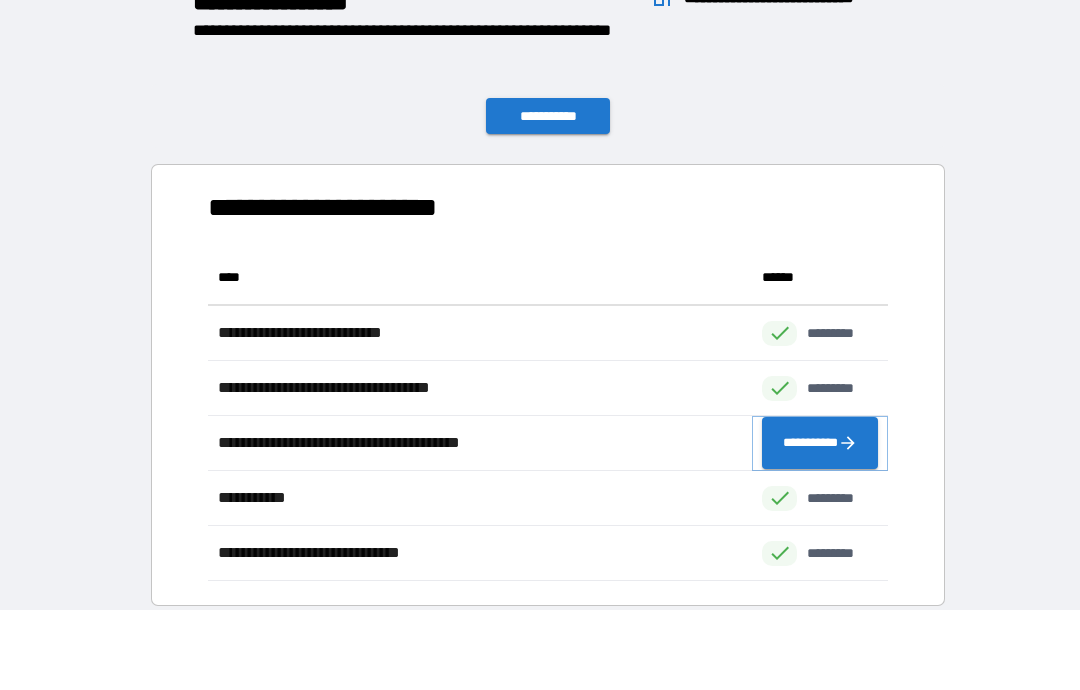 click on "**********" at bounding box center [820, 443] 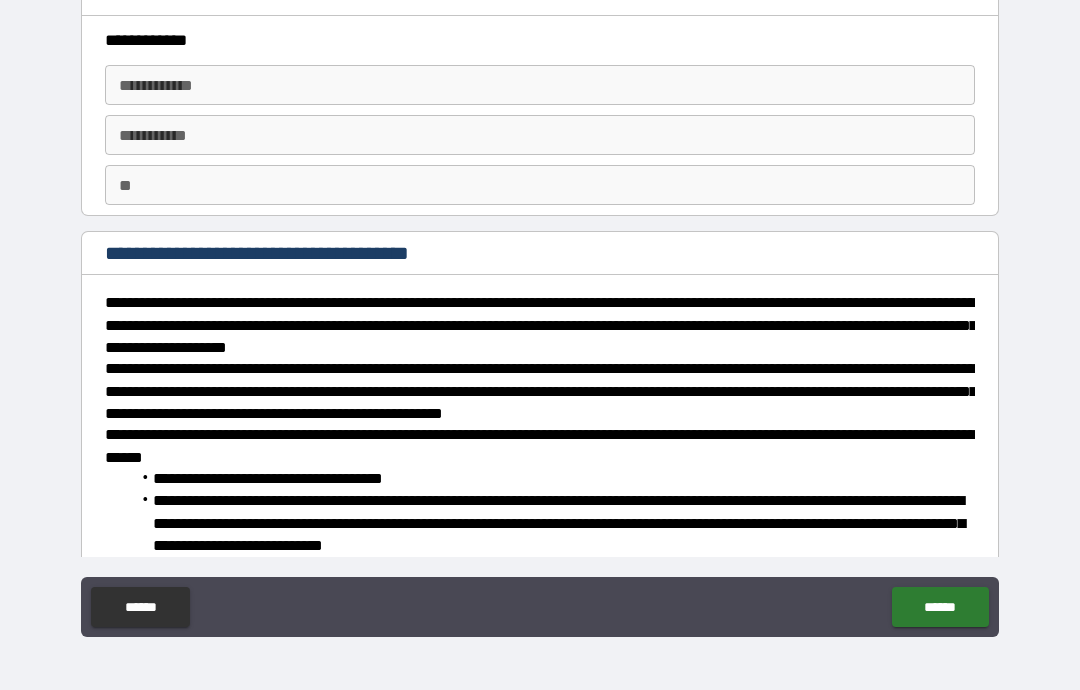 click on "**********" at bounding box center [540, 307] 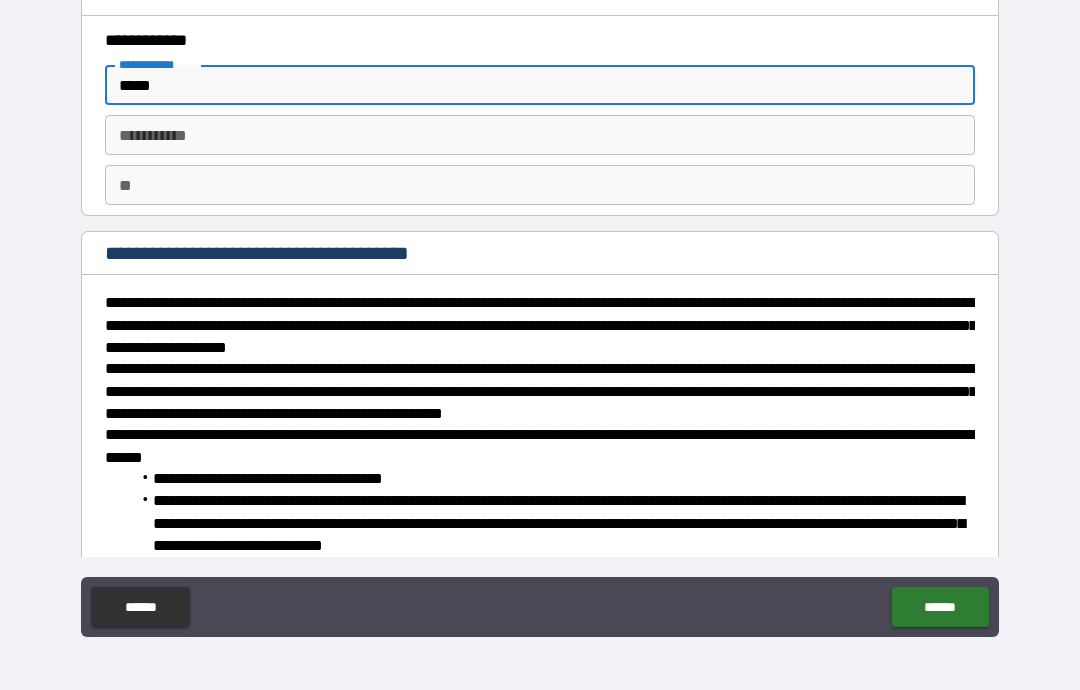click on "*********   * *********   *" at bounding box center [540, 135] 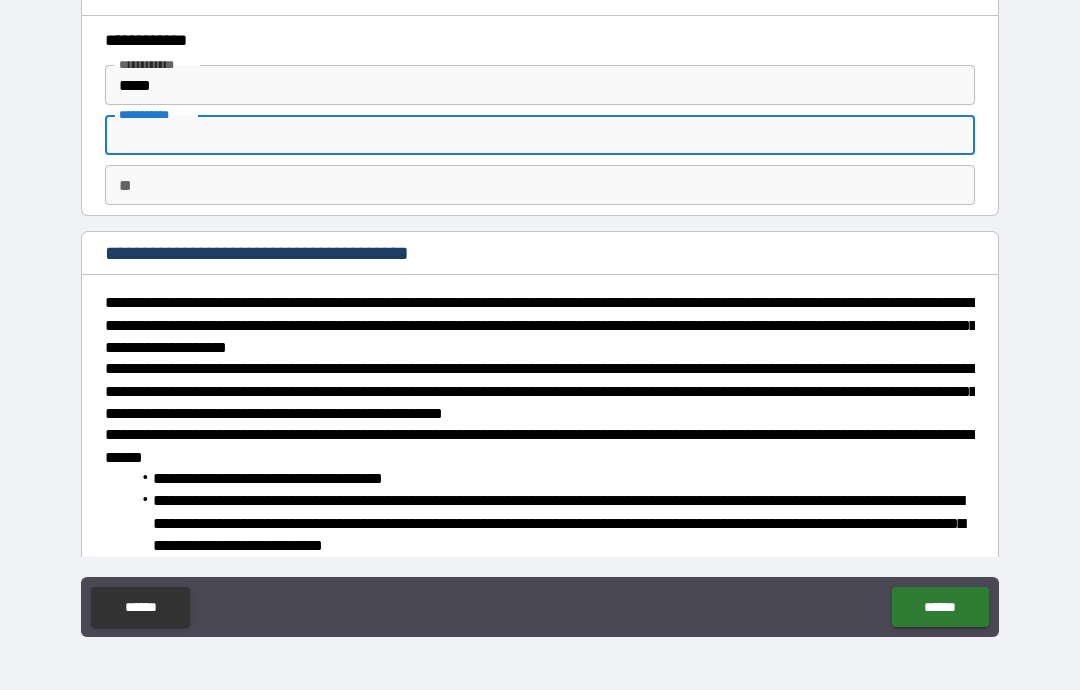click on "**********" at bounding box center [540, 120] 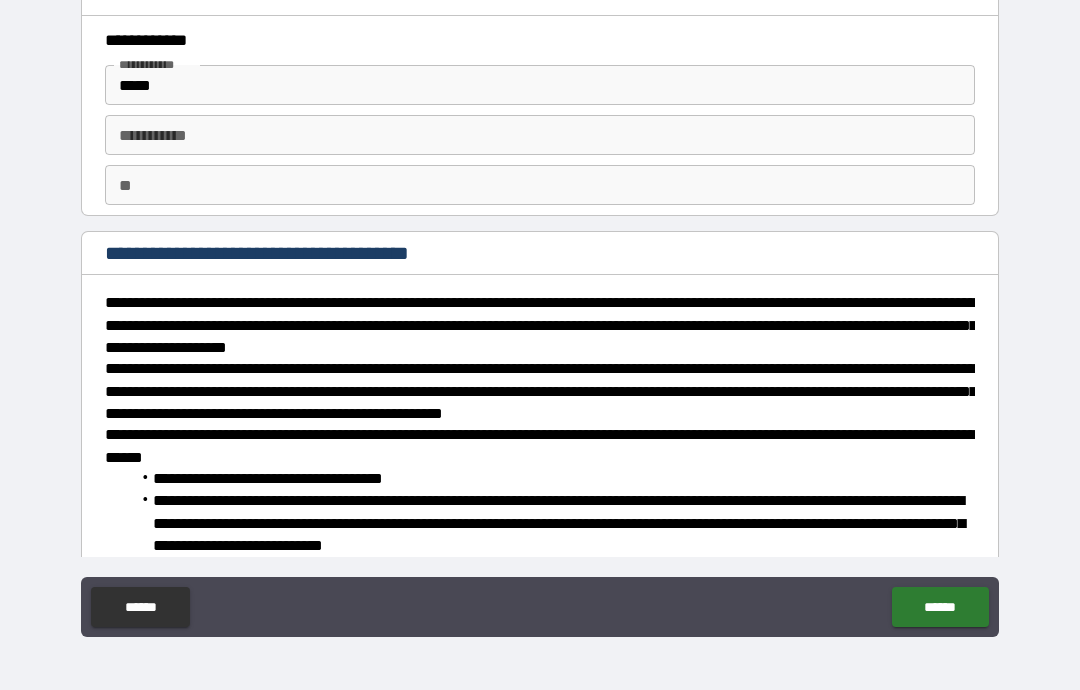 click on "**********" at bounding box center (540, 120) 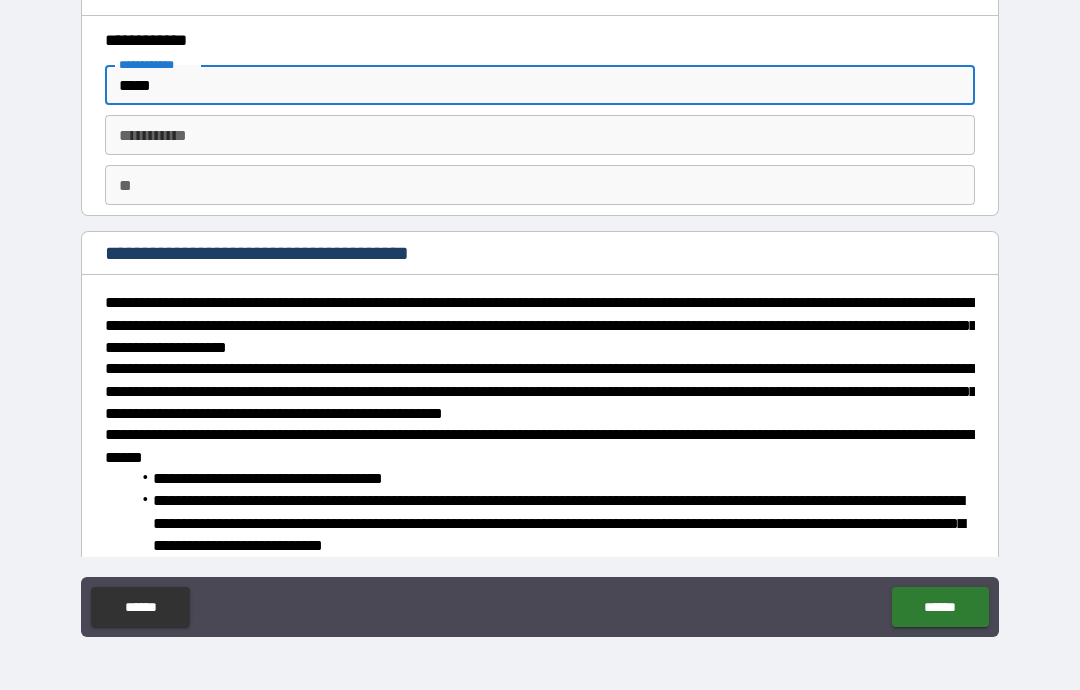 type on "*****" 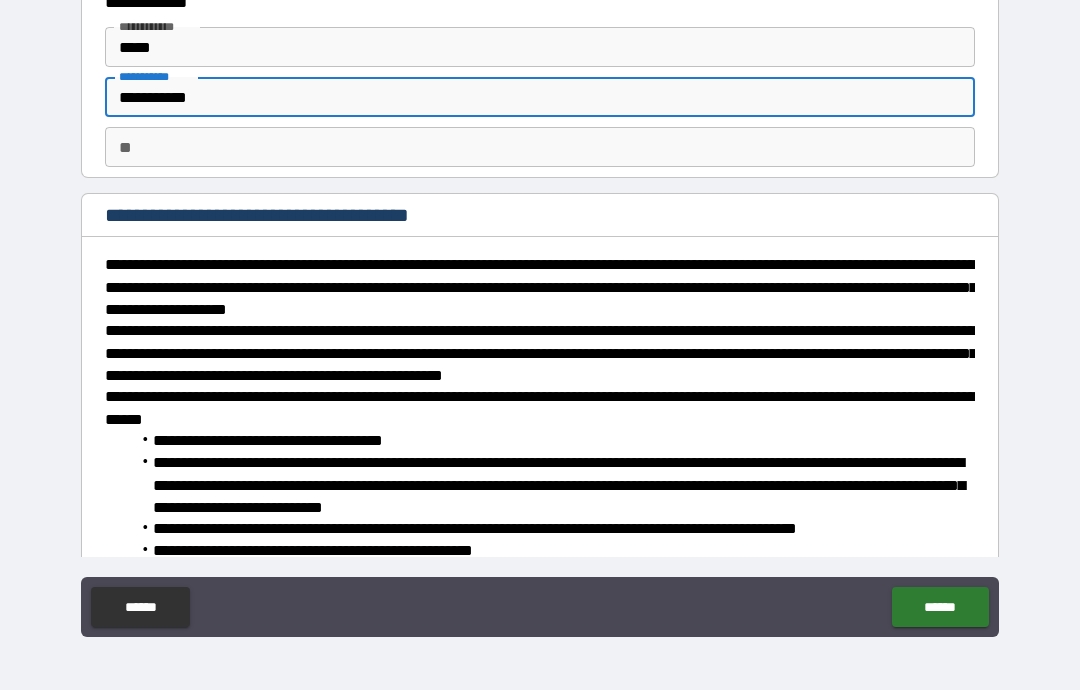scroll, scrollTop: 38, scrollLeft: 0, axis: vertical 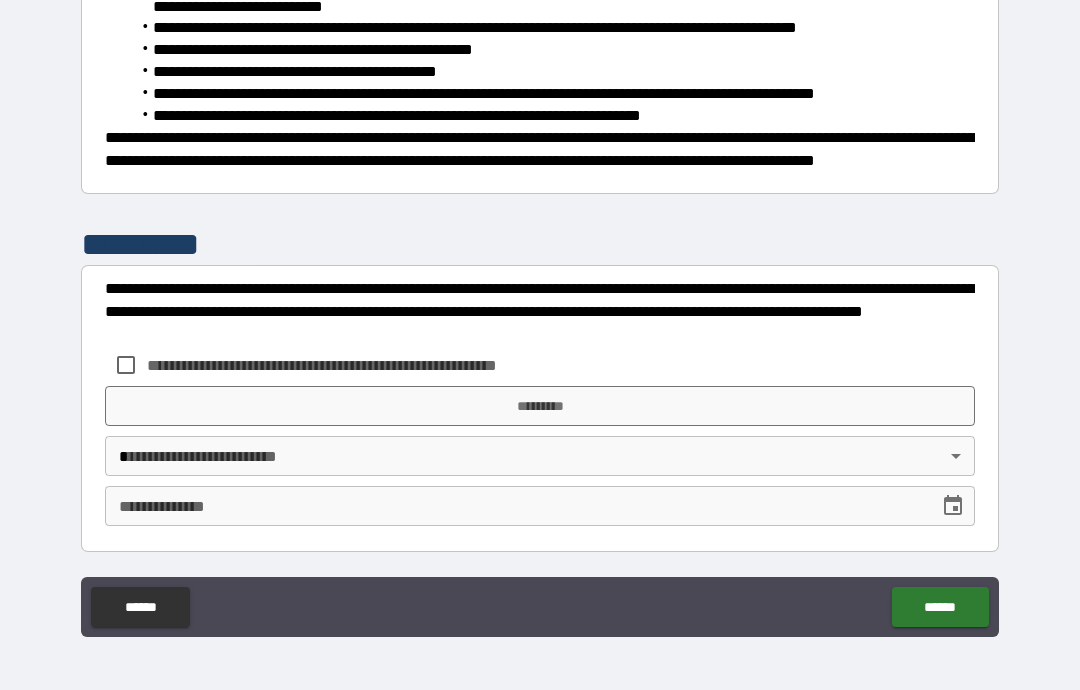 type on "*" 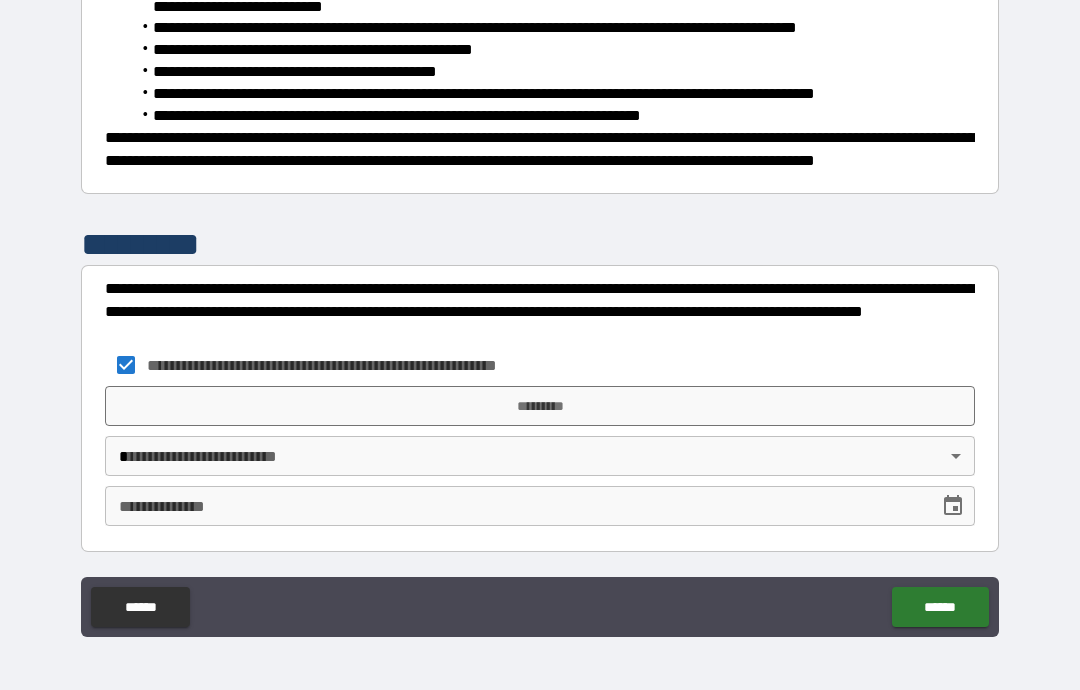 click on "*********" at bounding box center (540, 406) 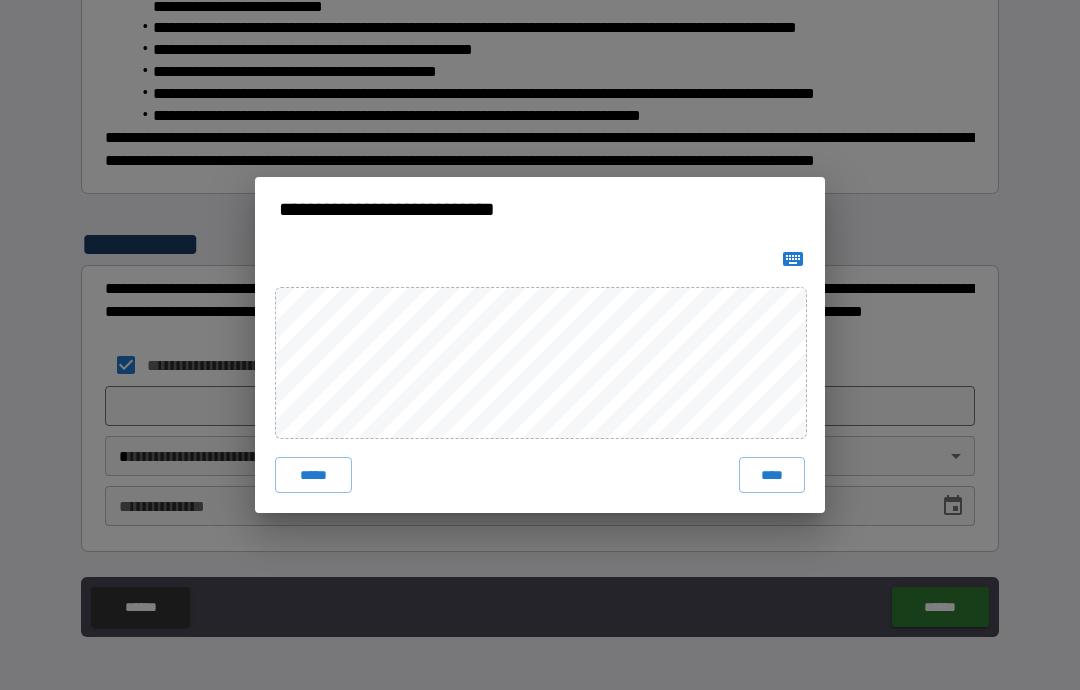 click on "****" at bounding box center (772, 475) 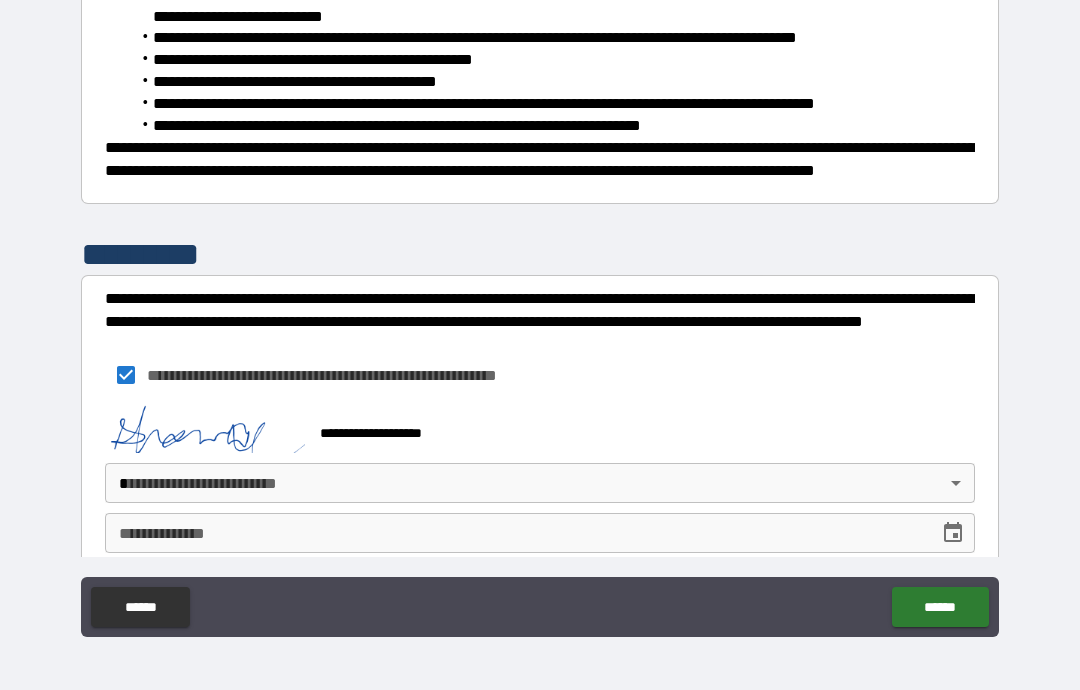click on "**********" at bounding box center (515, 533) 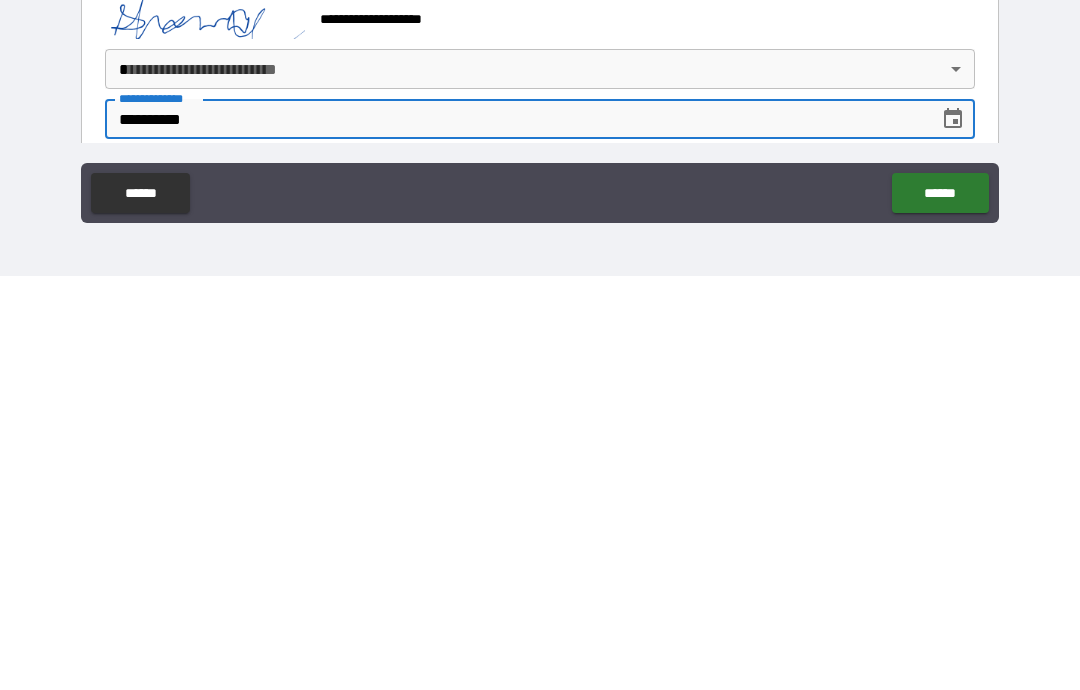 type on "**********" 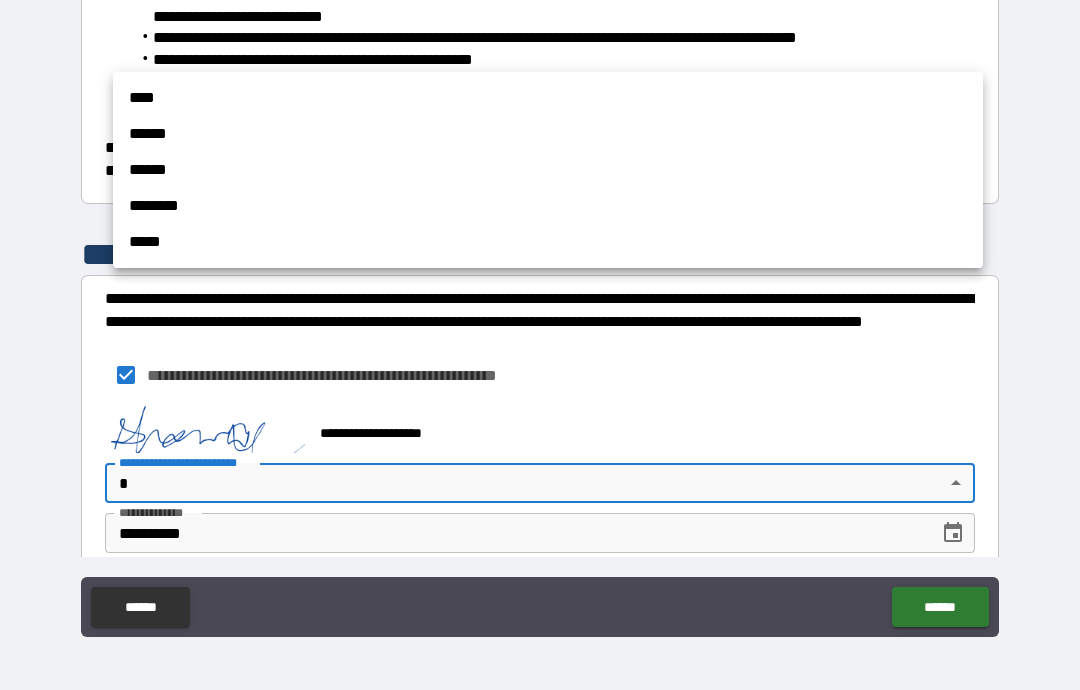 click on "****" at bounding box center (548, 98) 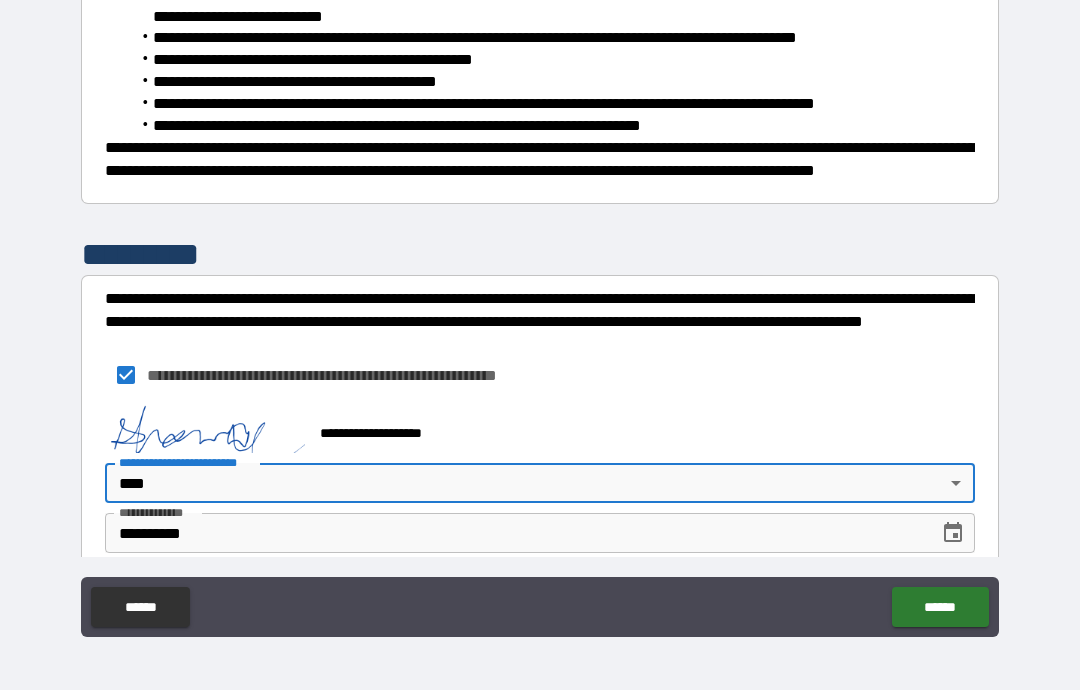 click on "******" at bounding box center [940, 607] 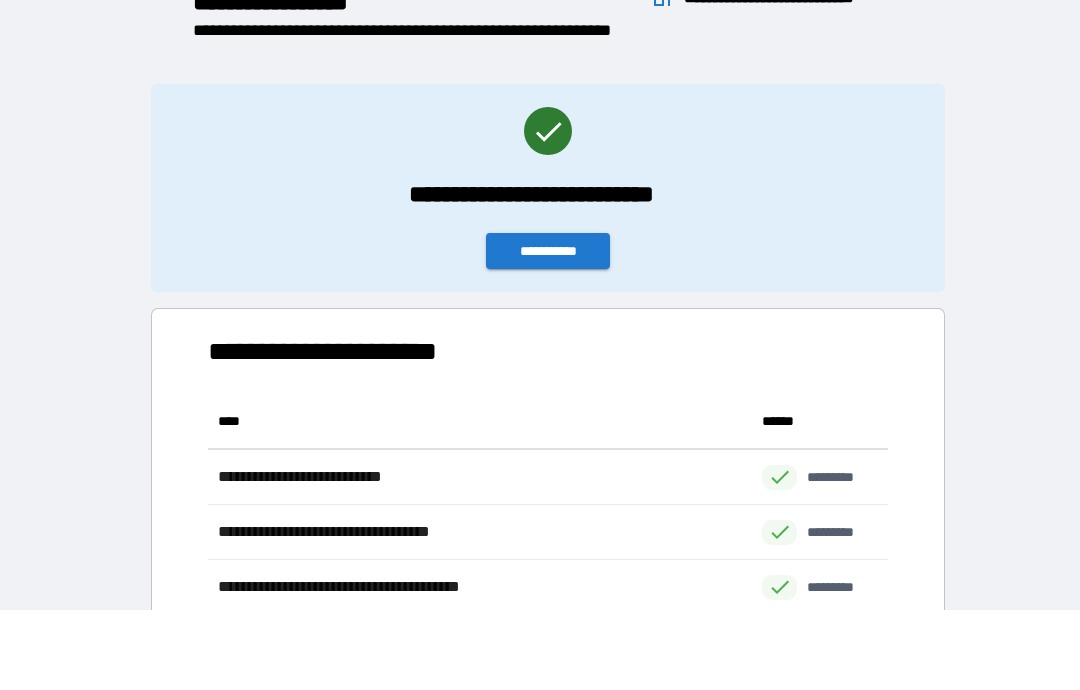 scroll, scrollTop: 1, scrollLeft: 1, axis: both 